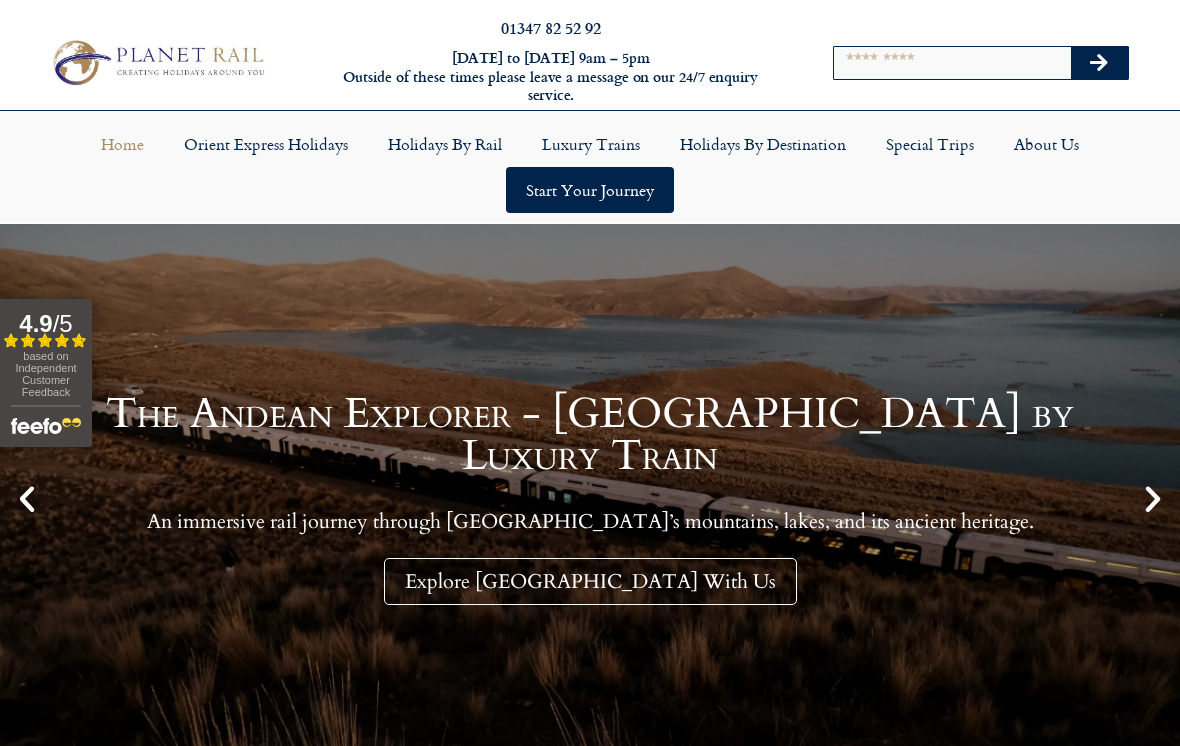 scroll, scrollTop: 0, scrollLeft: 0, axis: both 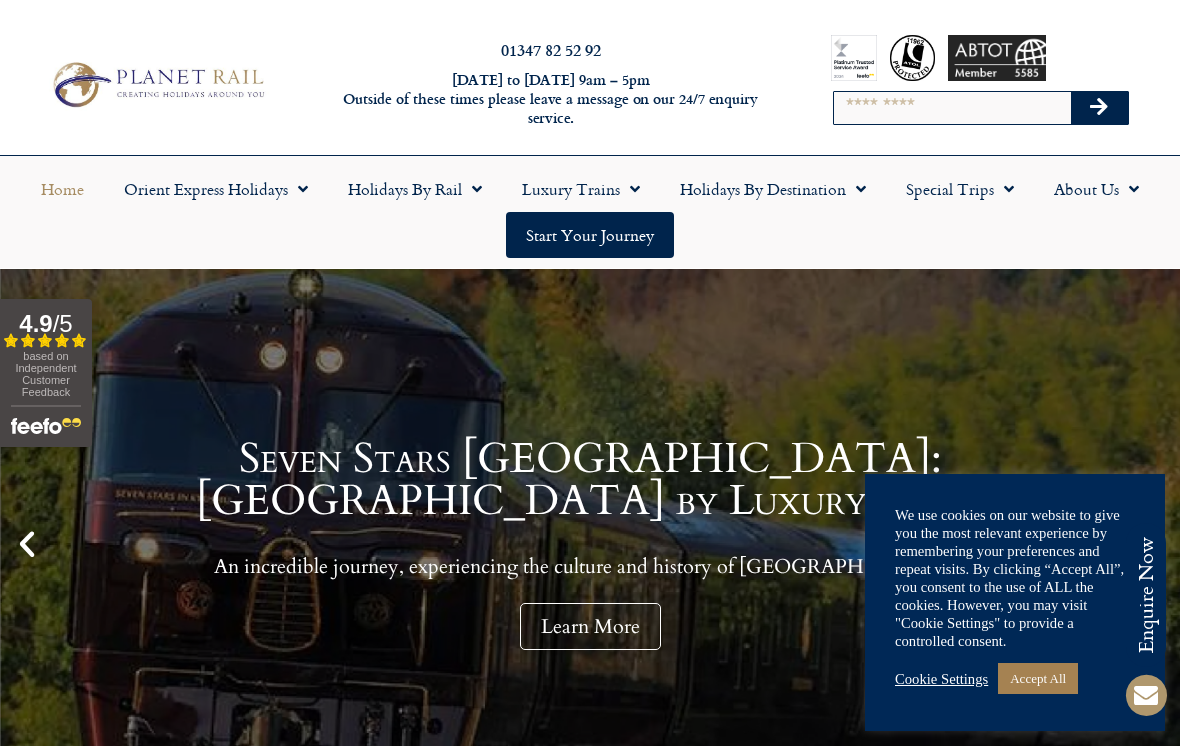 click on "Accept All" at bounding box center (1038, 678) 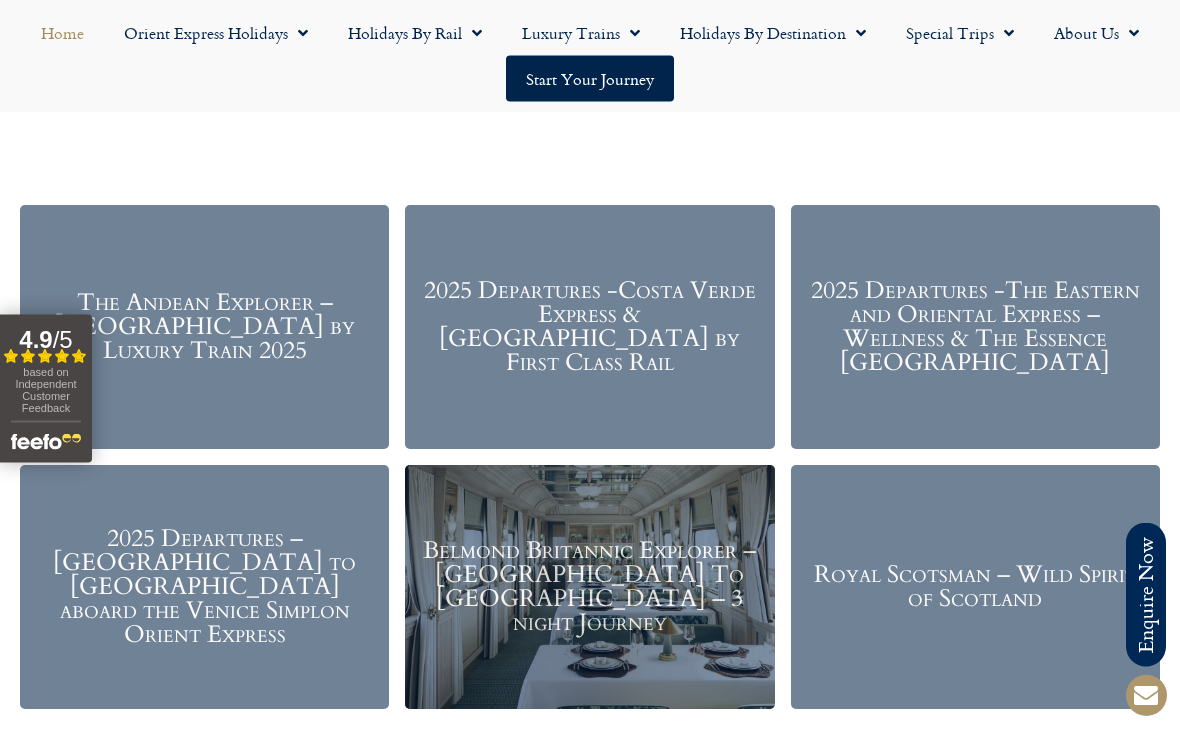 scroll, scrollTop: 2143, scrollLeft: 0, axis: vertical 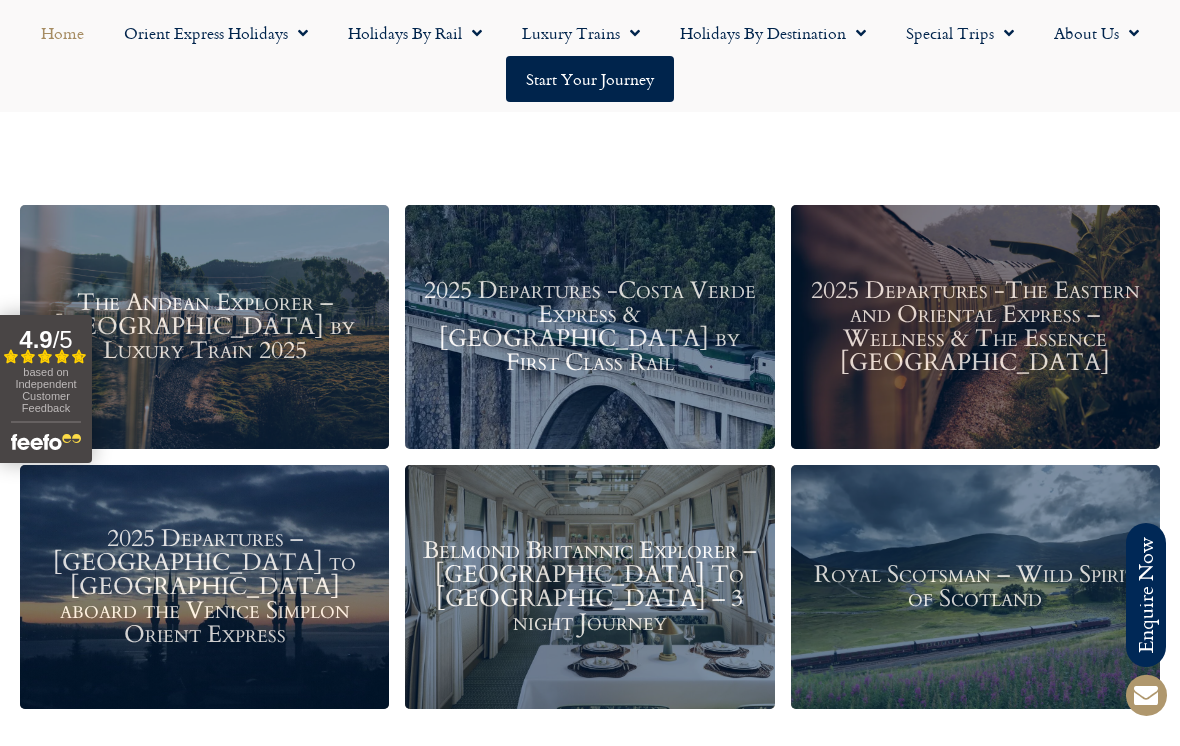 click on "Belmond Britannic Explorer – London To The Lake District – 3 night Journey" at bounding box center (589, 587) 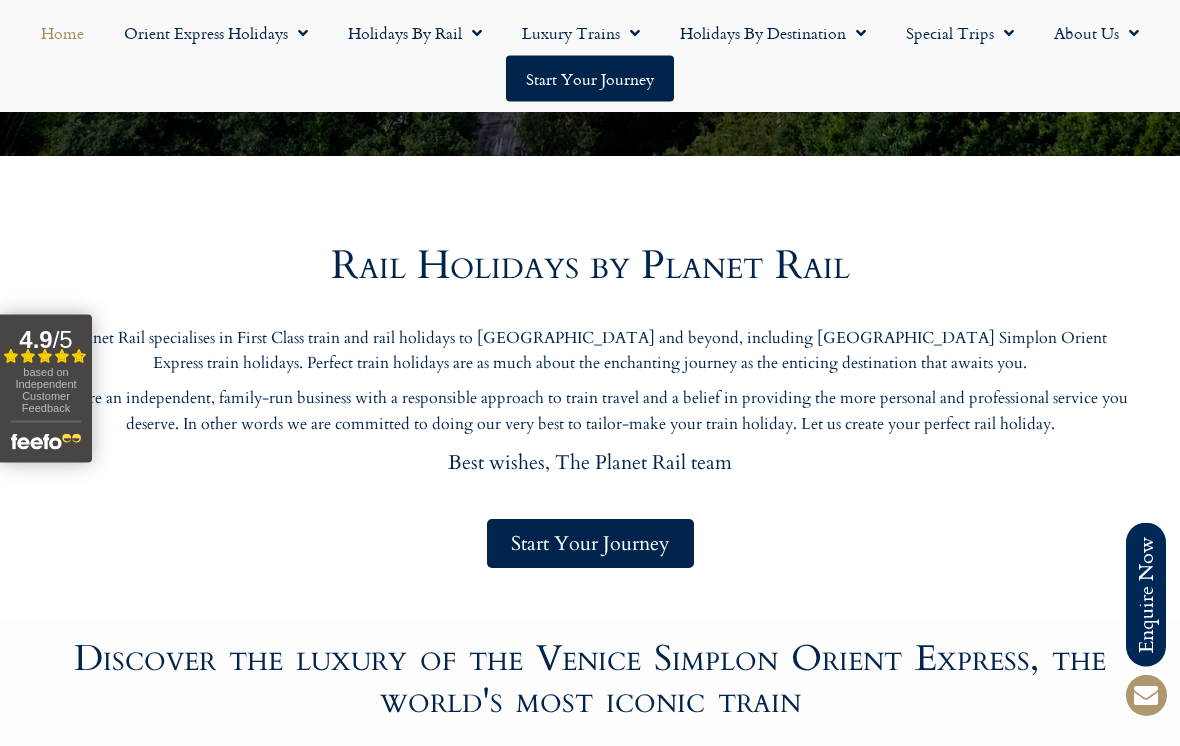 scroll, scrollTop: 666, scrollLeft: 0, axis: vertical 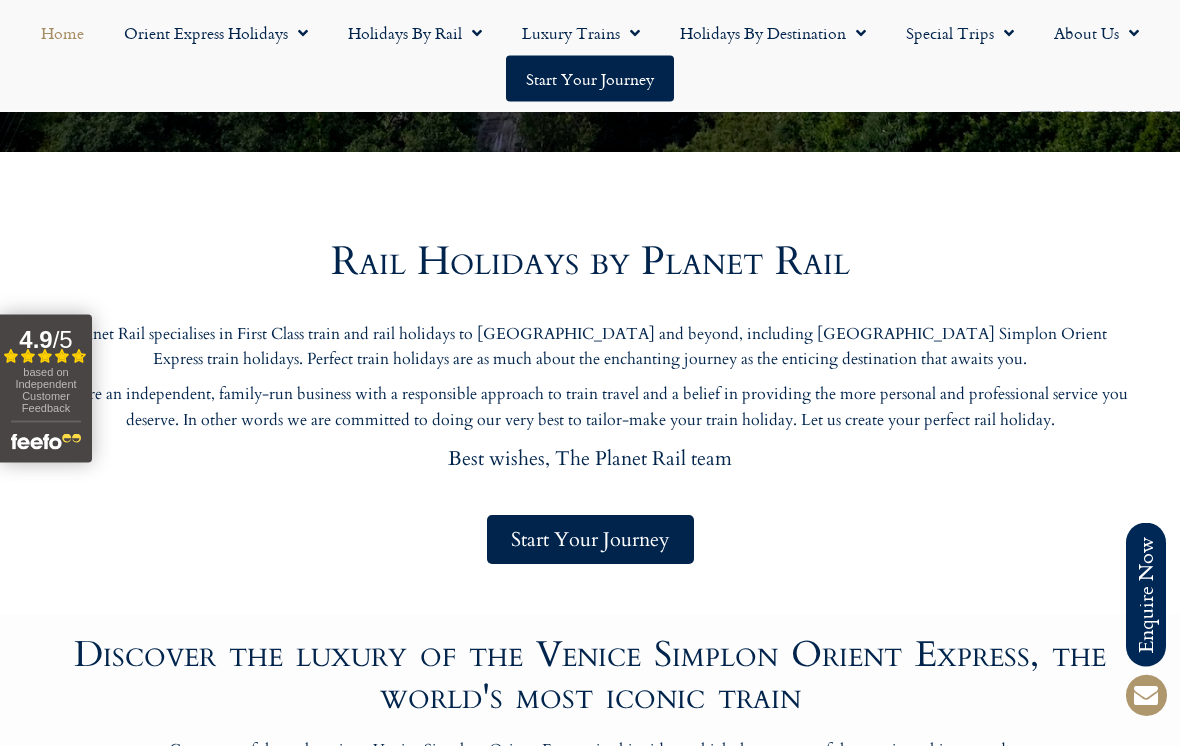 click on "Start Your Journey" at bounding box center (590, 540) 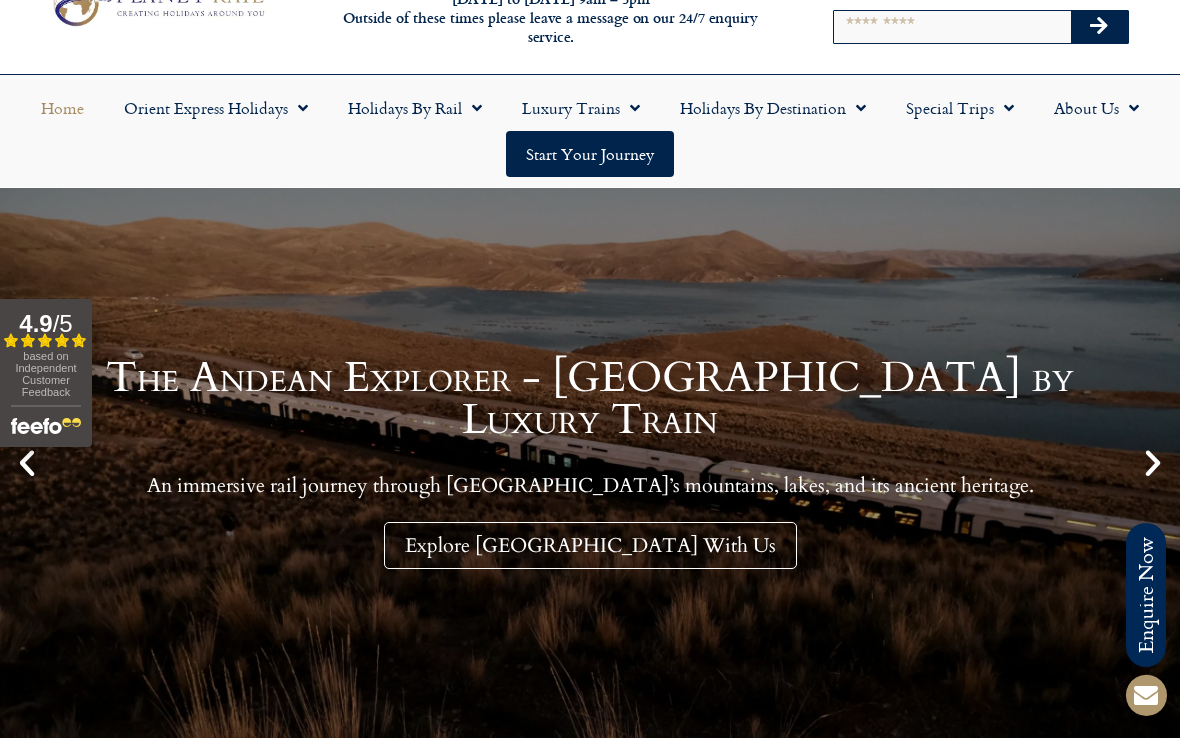 scroll, scrollTop: 0, scrollLeft: 0, axis: both 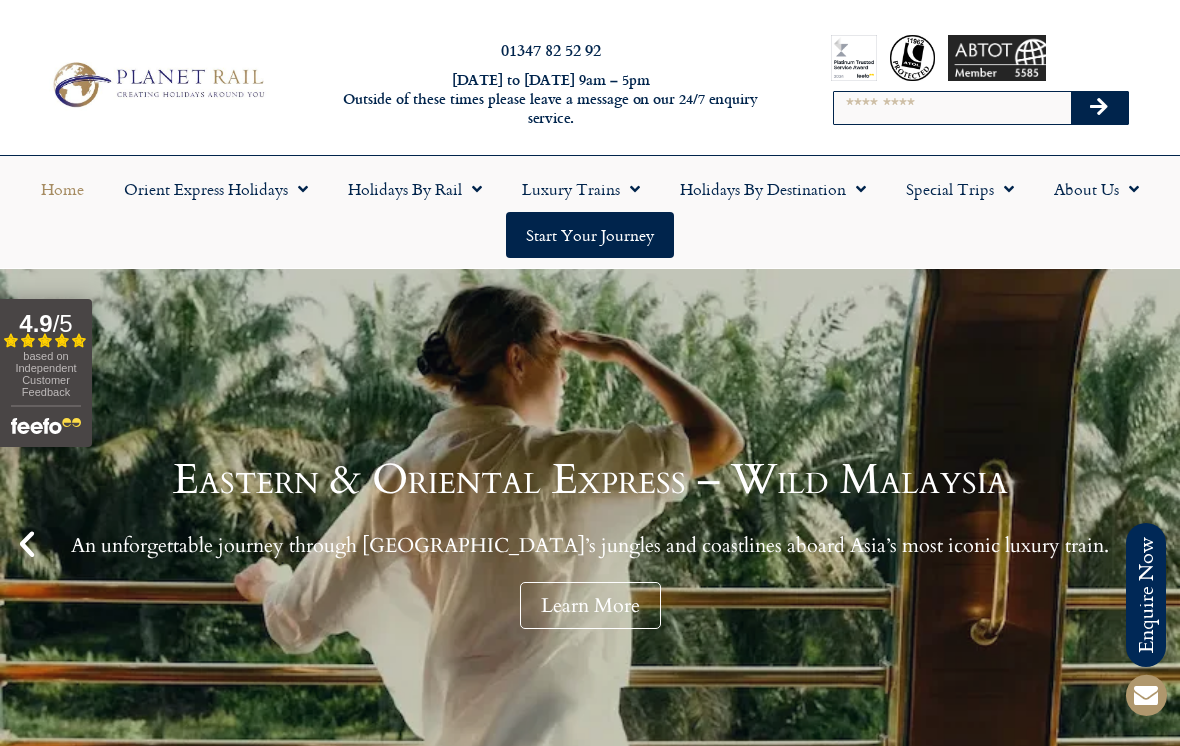 click on "Holidays by Rail" 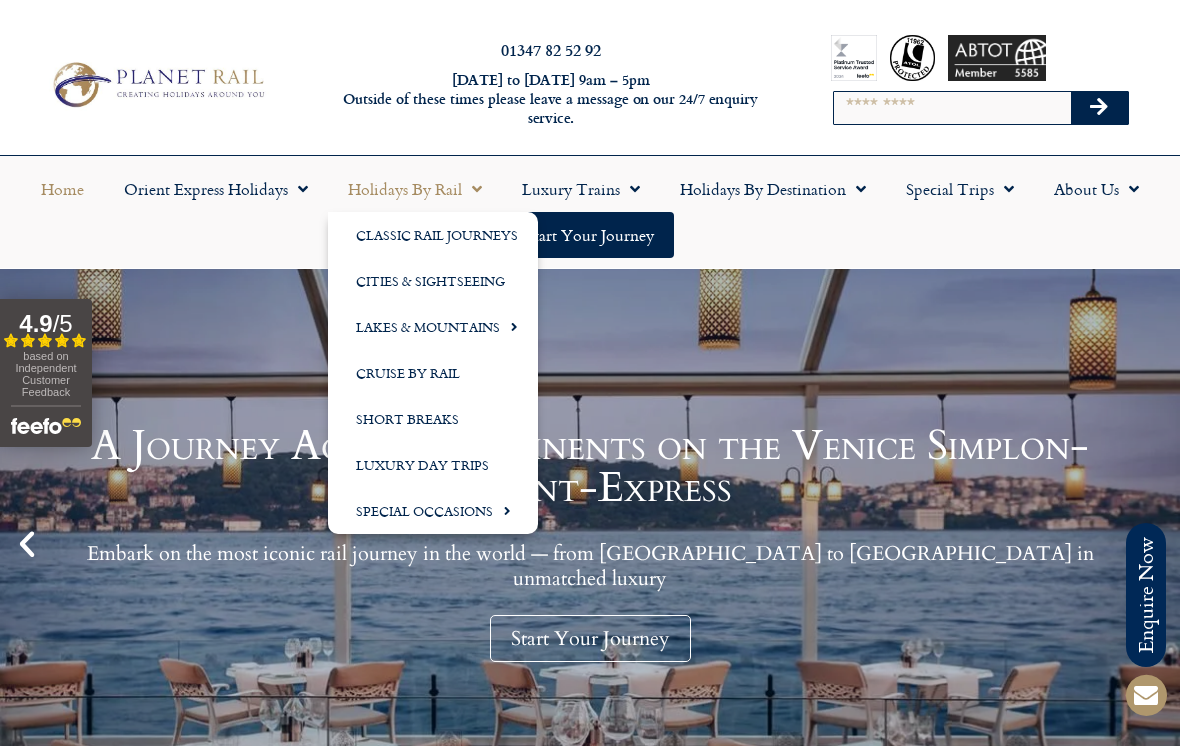 click on "Lakes & Mountains" 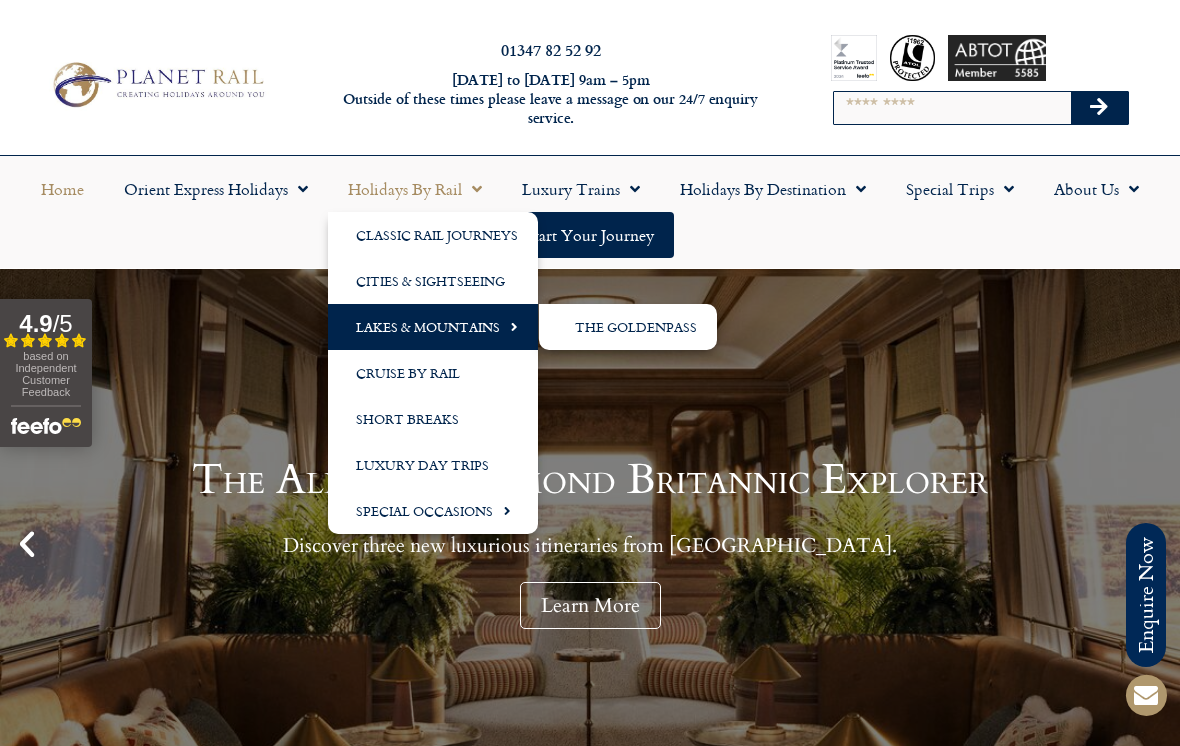 click on "The GoldenPass" 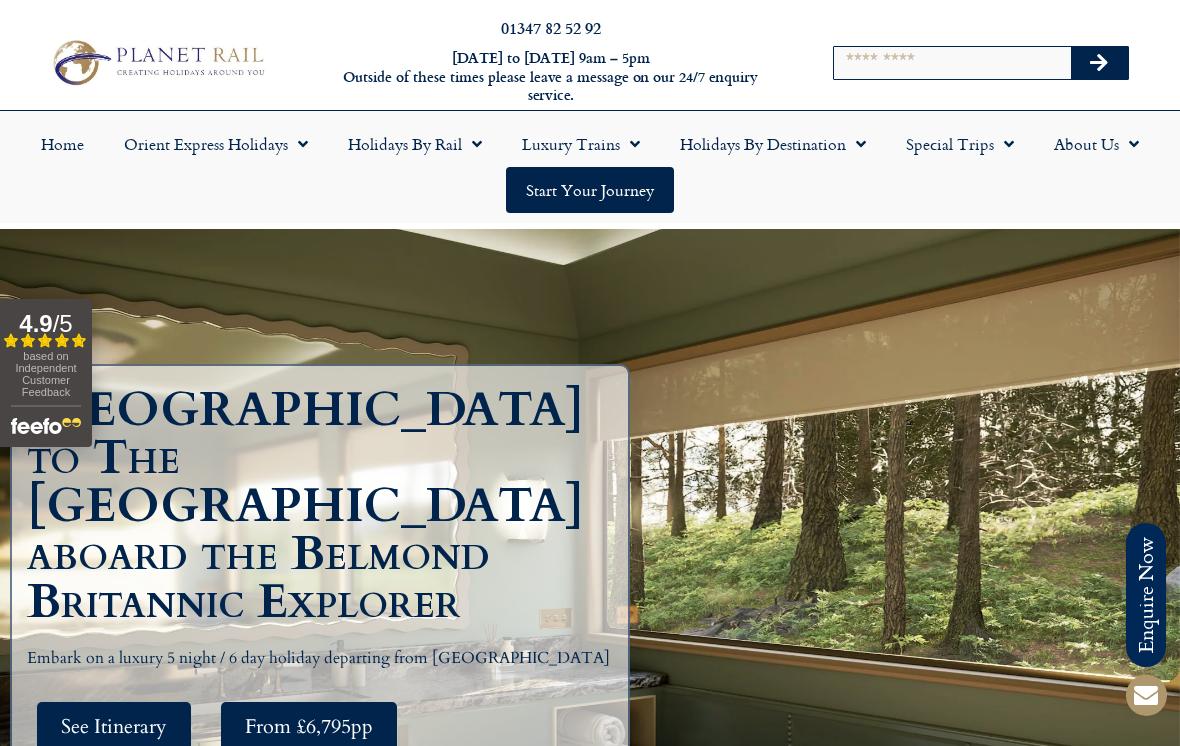 scroll, scrollTop: 0, scrollLeft: 0, axis: both 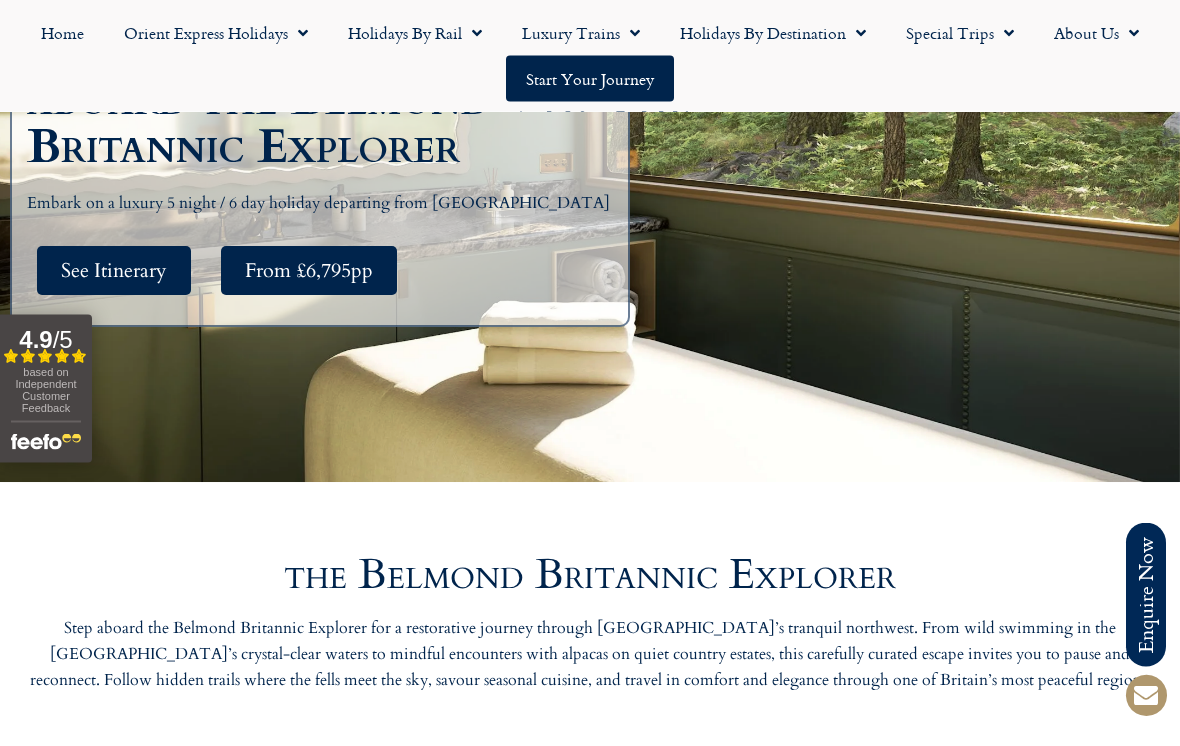 click on "See Itinerary" at bounding box center (114, 271) 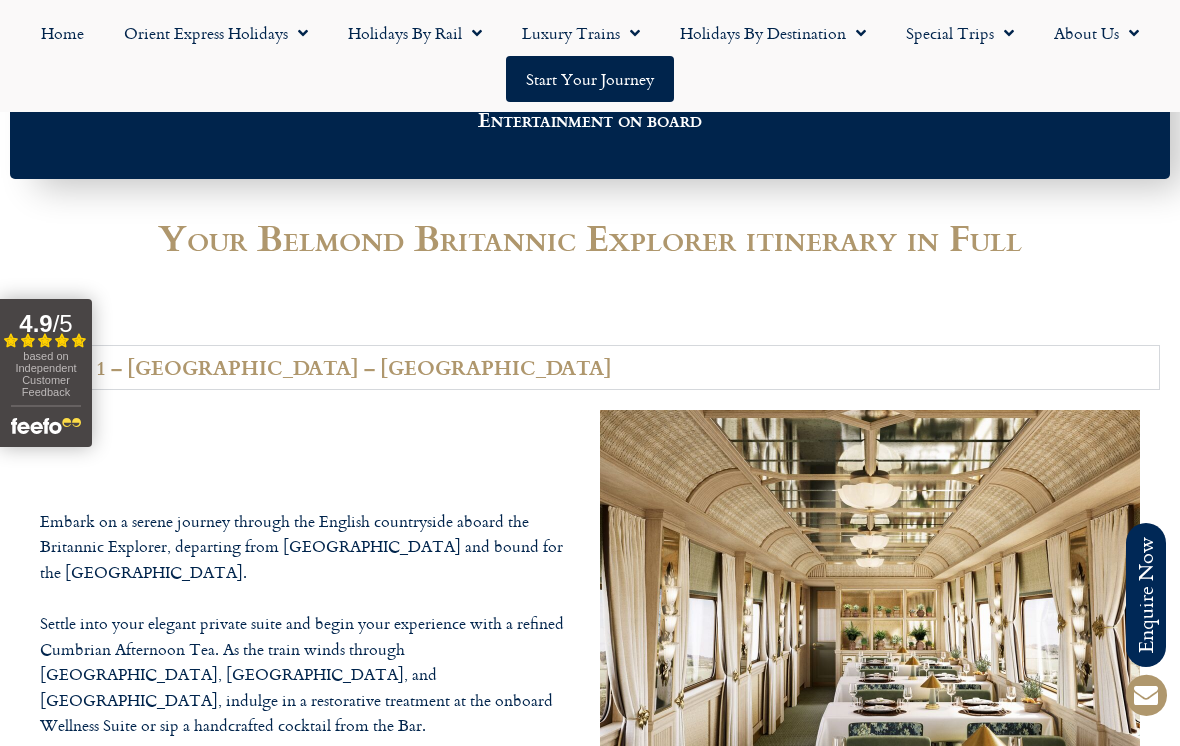 scroll, scrollTop: 2666, scrollLeft: 0, axis: vertical 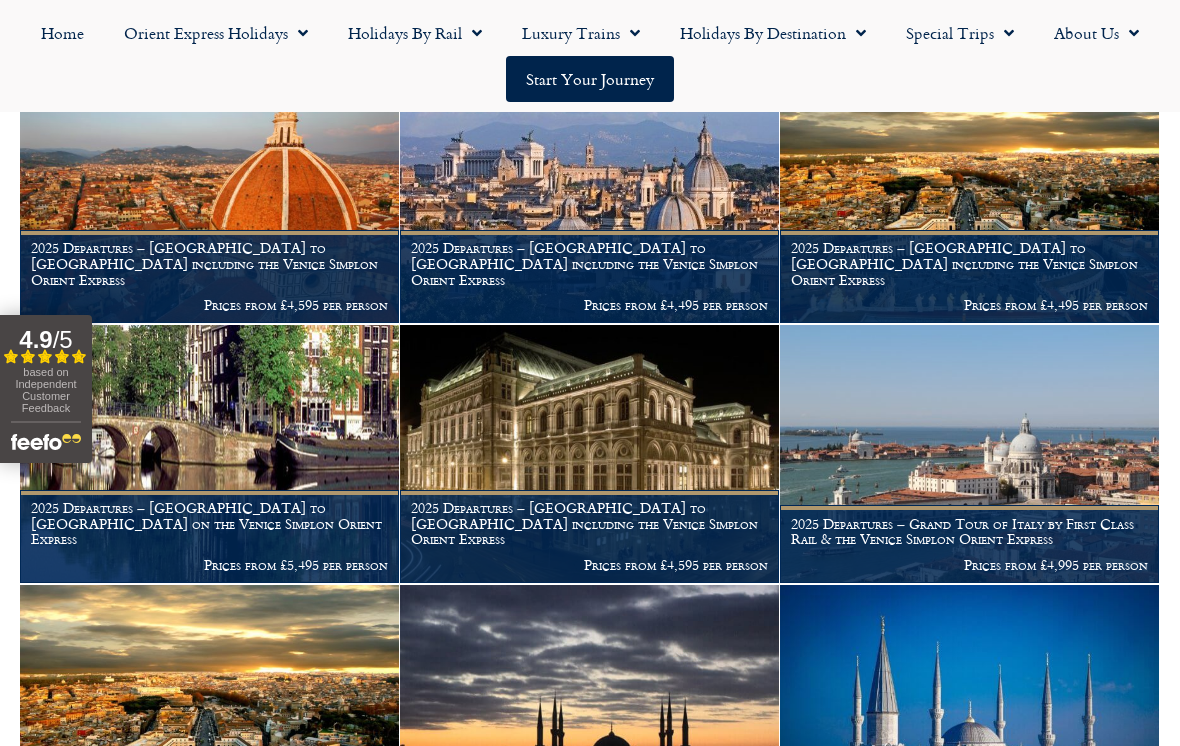 click at bounding box center [209, 454] 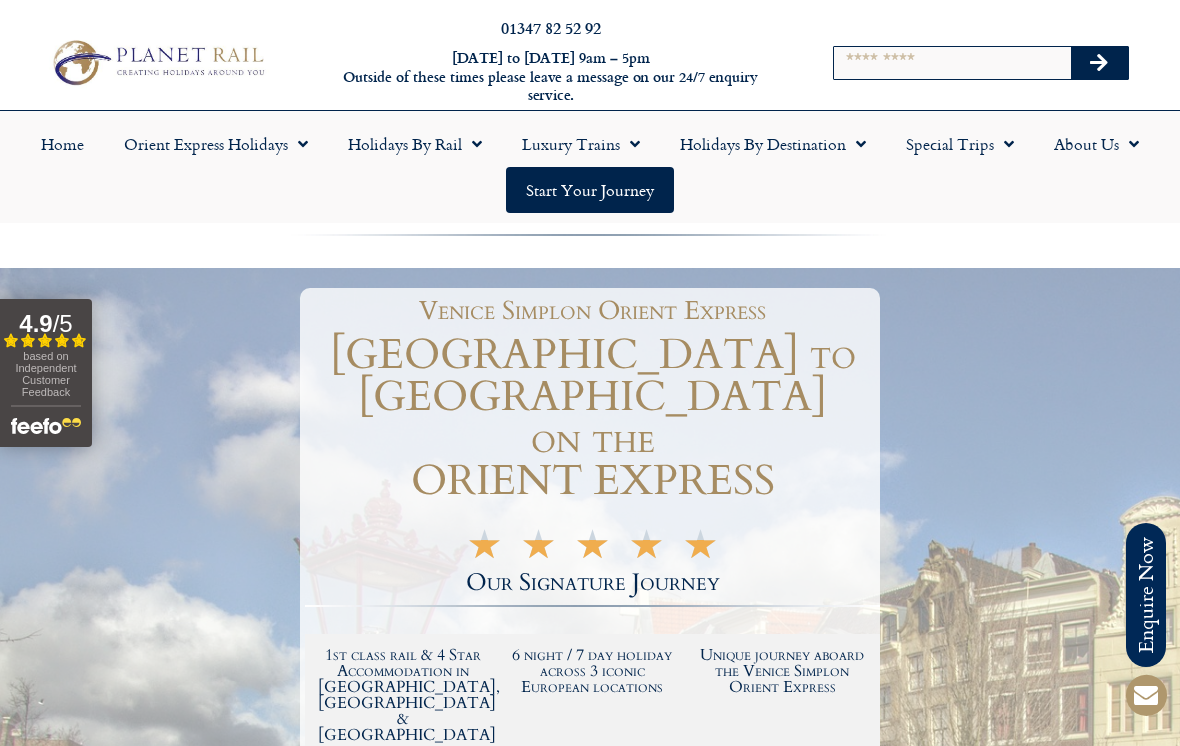 scroll, scrollTop: 0, scrollLeft: 0, axis: both 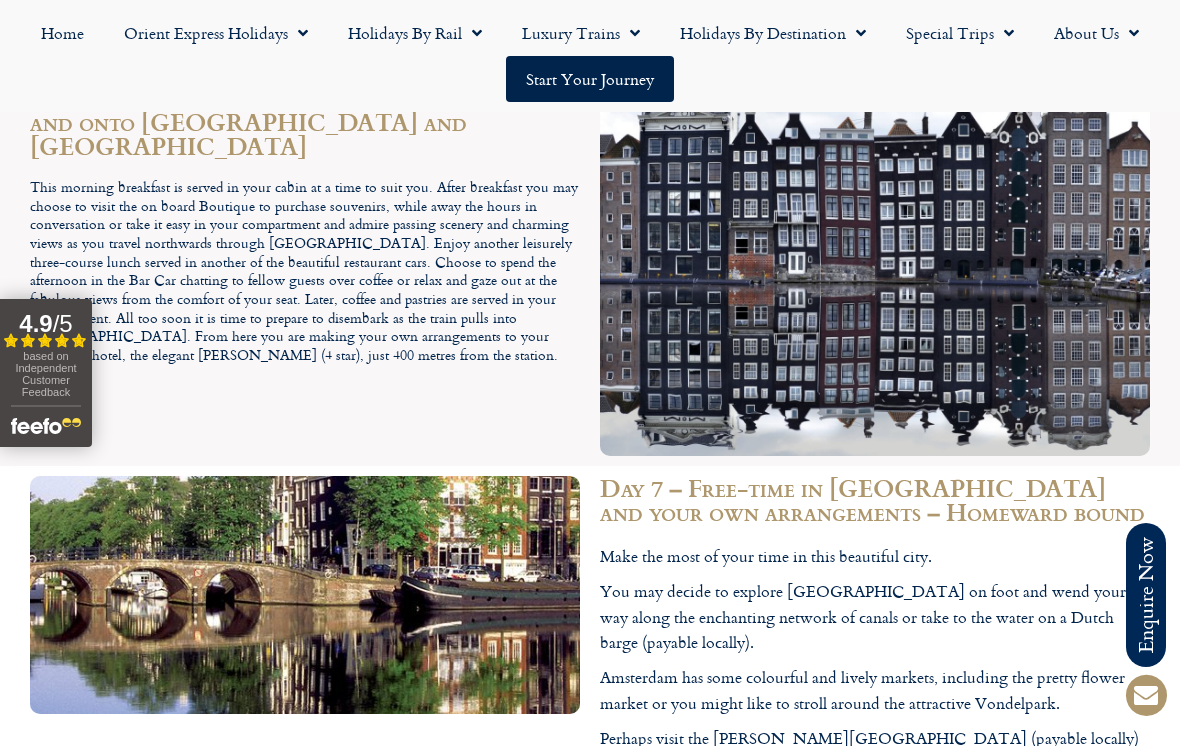 click on "Home" 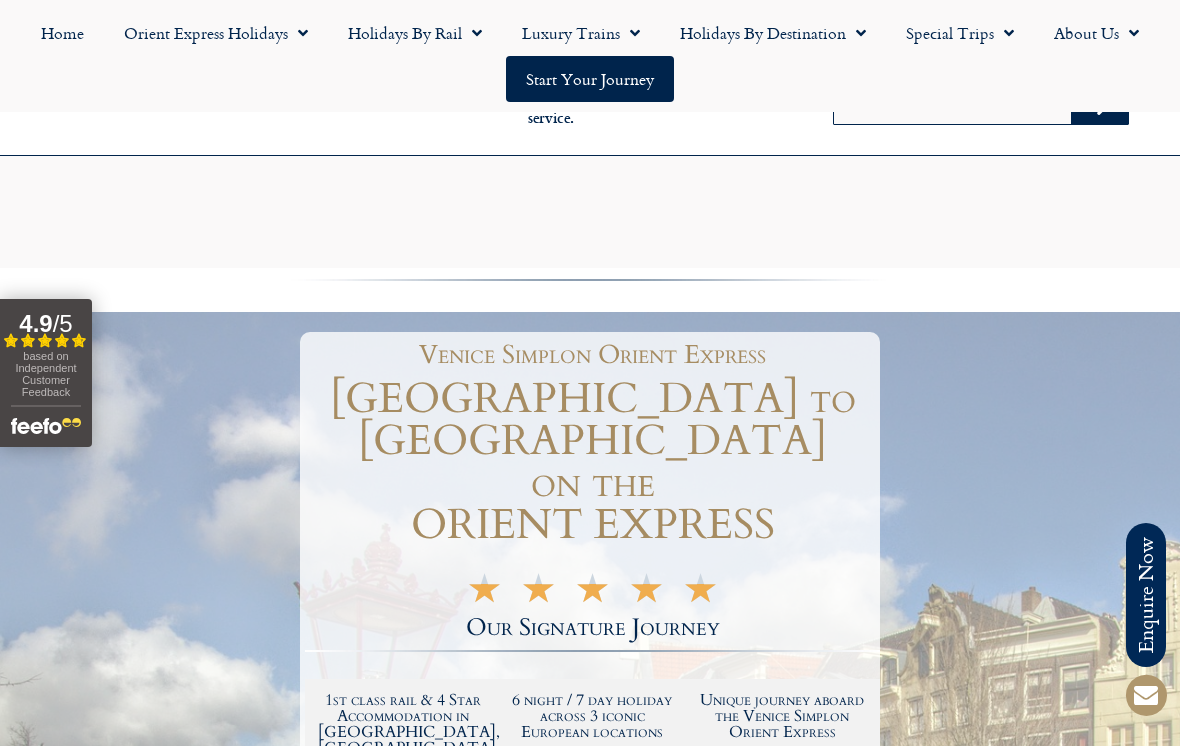 scroll, scrollTop: 5795, scrollLeft: 0, axis: vertical 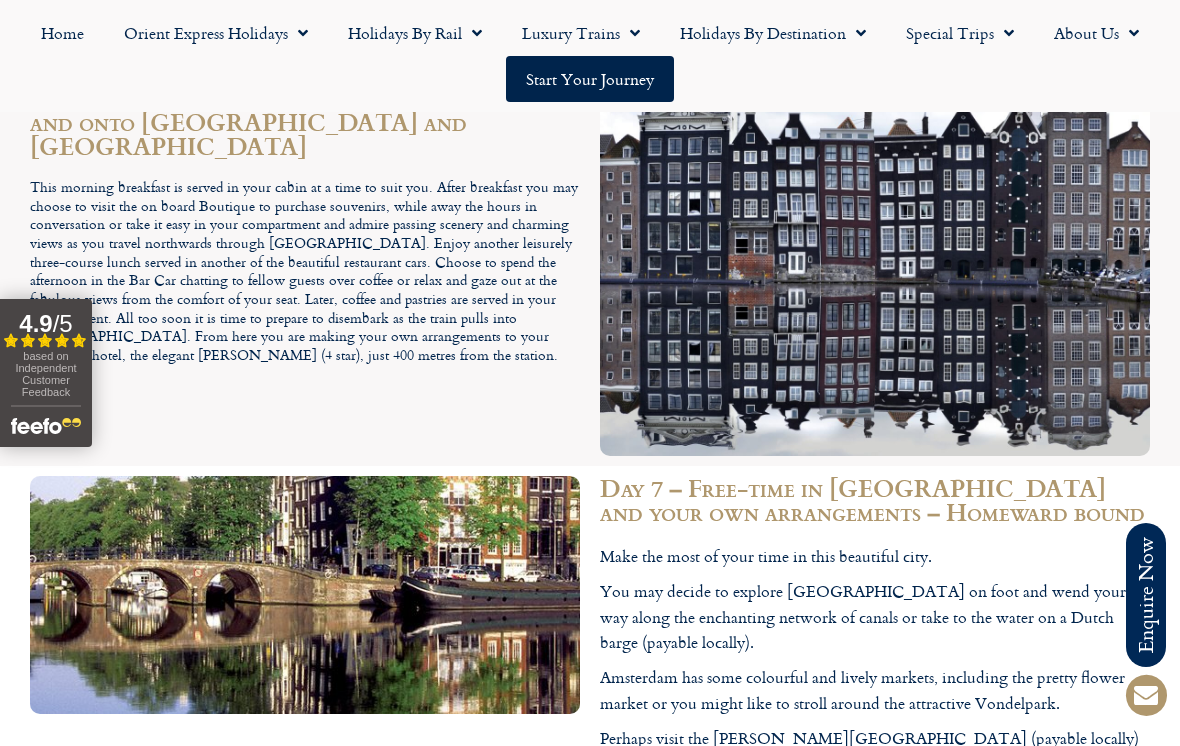 click on "Home" 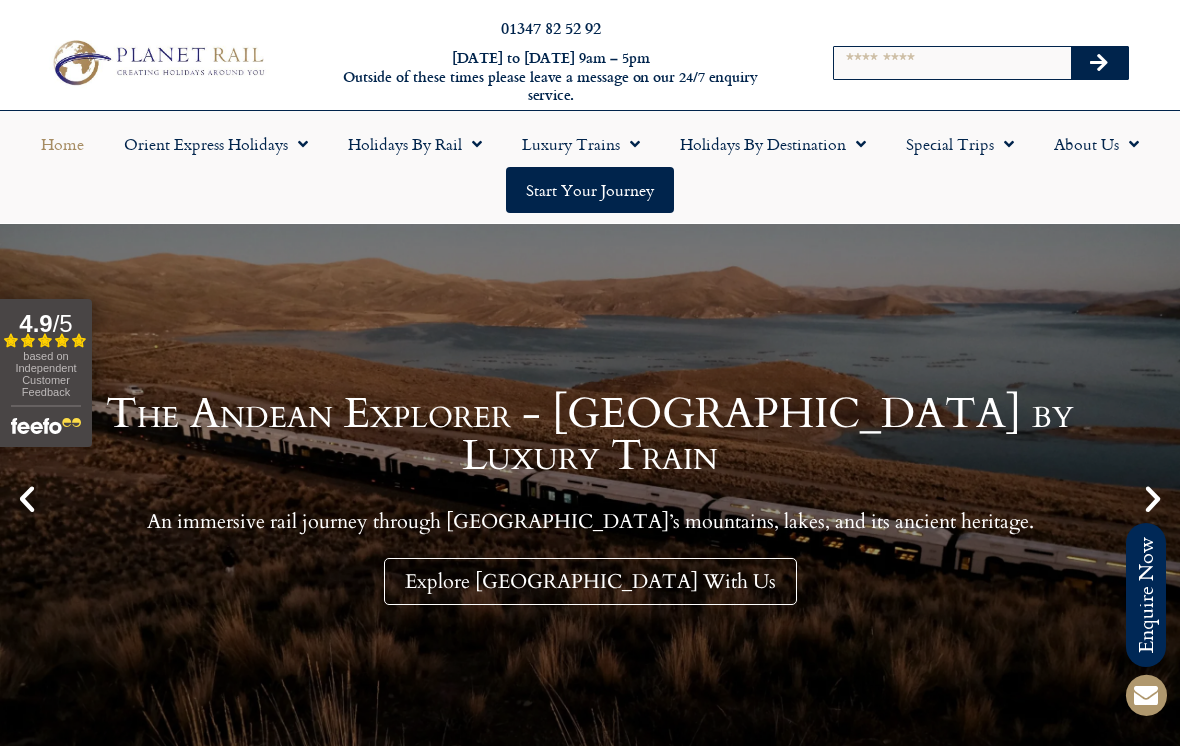 scroll, scrollTop: 0, scrollLeft: 0, axis: both 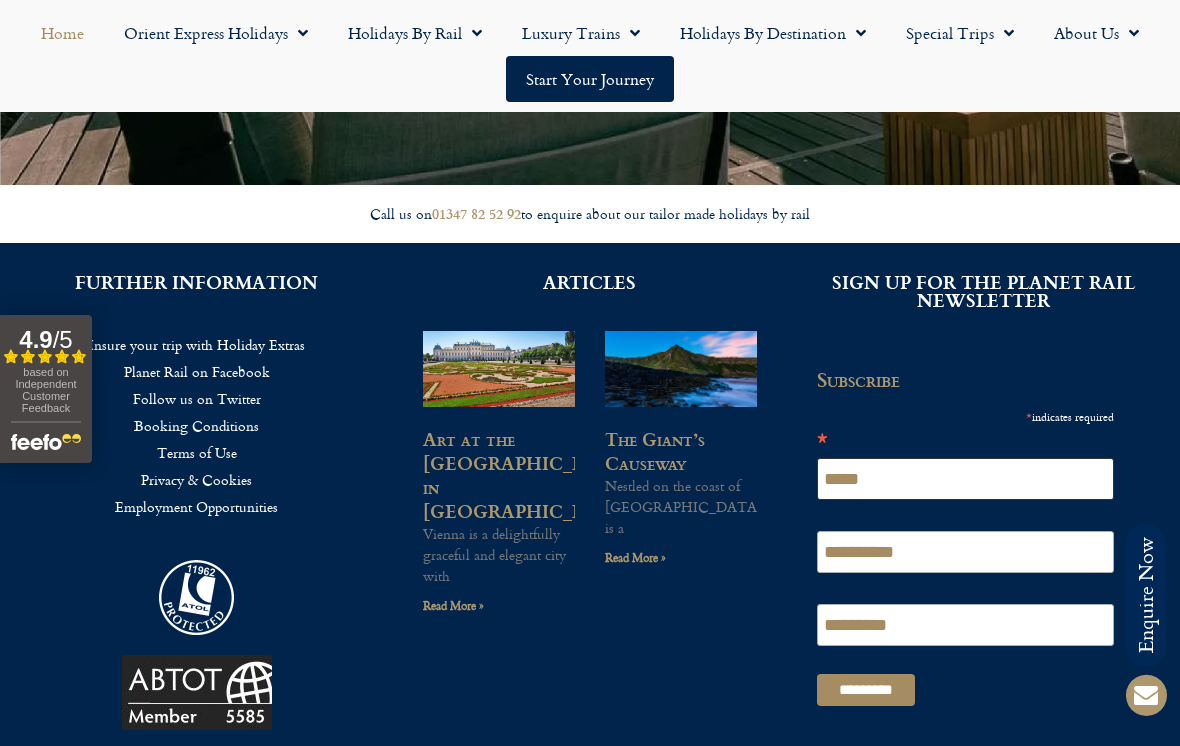 click on "*****" at bounding box center (966, 479) 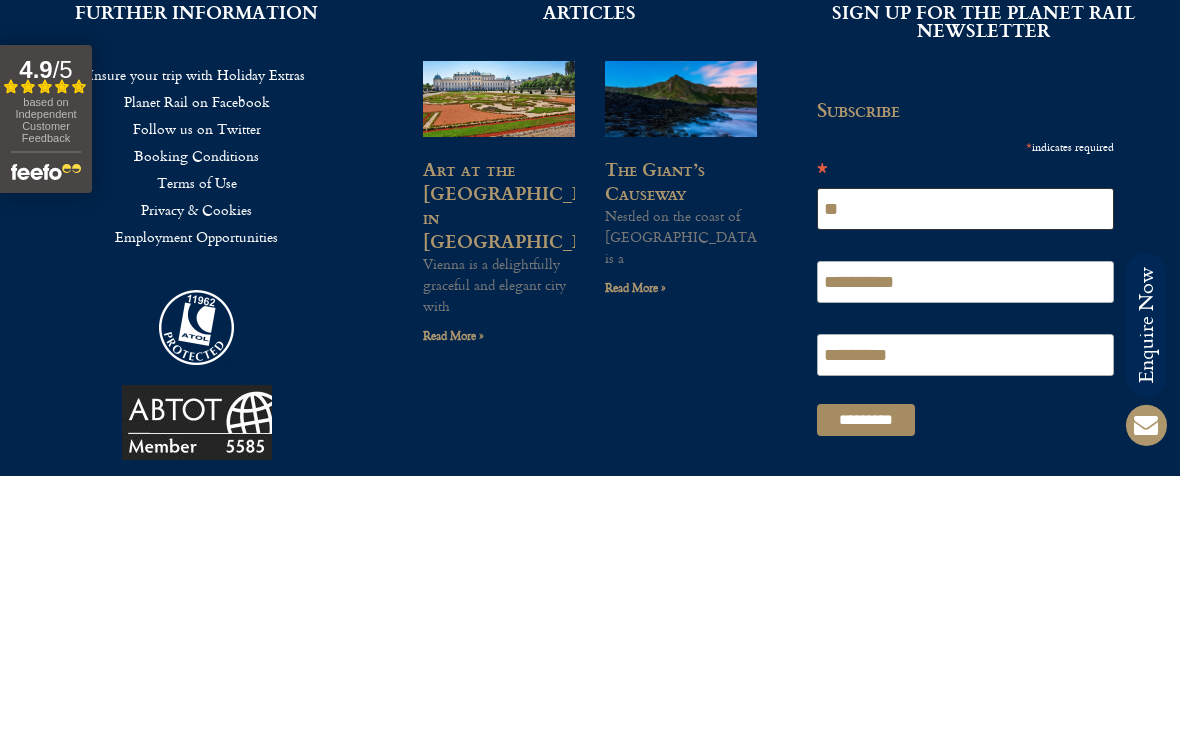 type on "*" 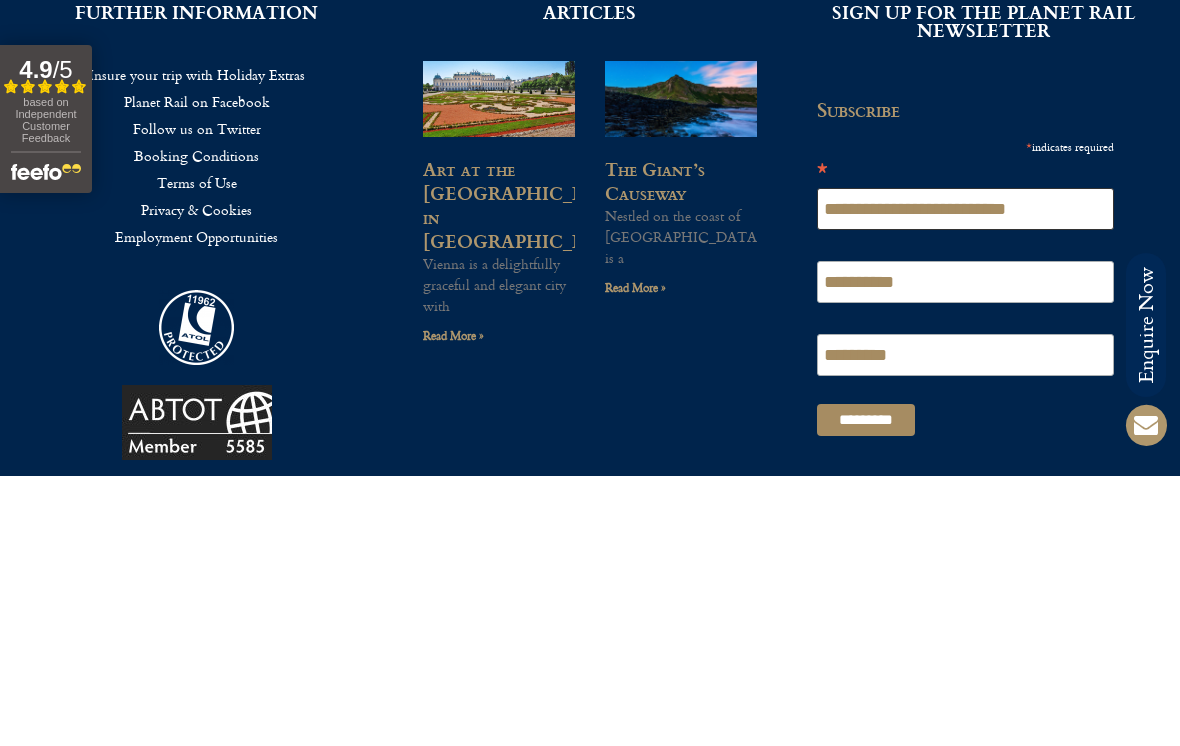 type on "**********" 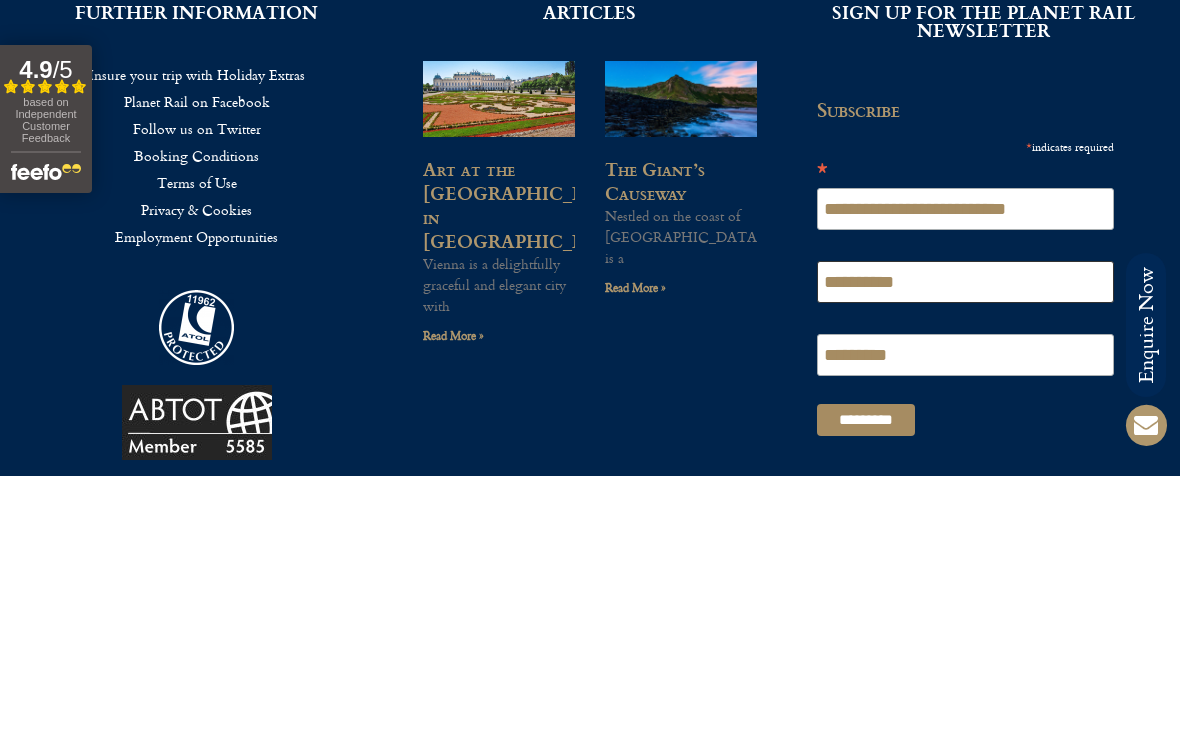 click on "**********" at bounding box center [972, 542] 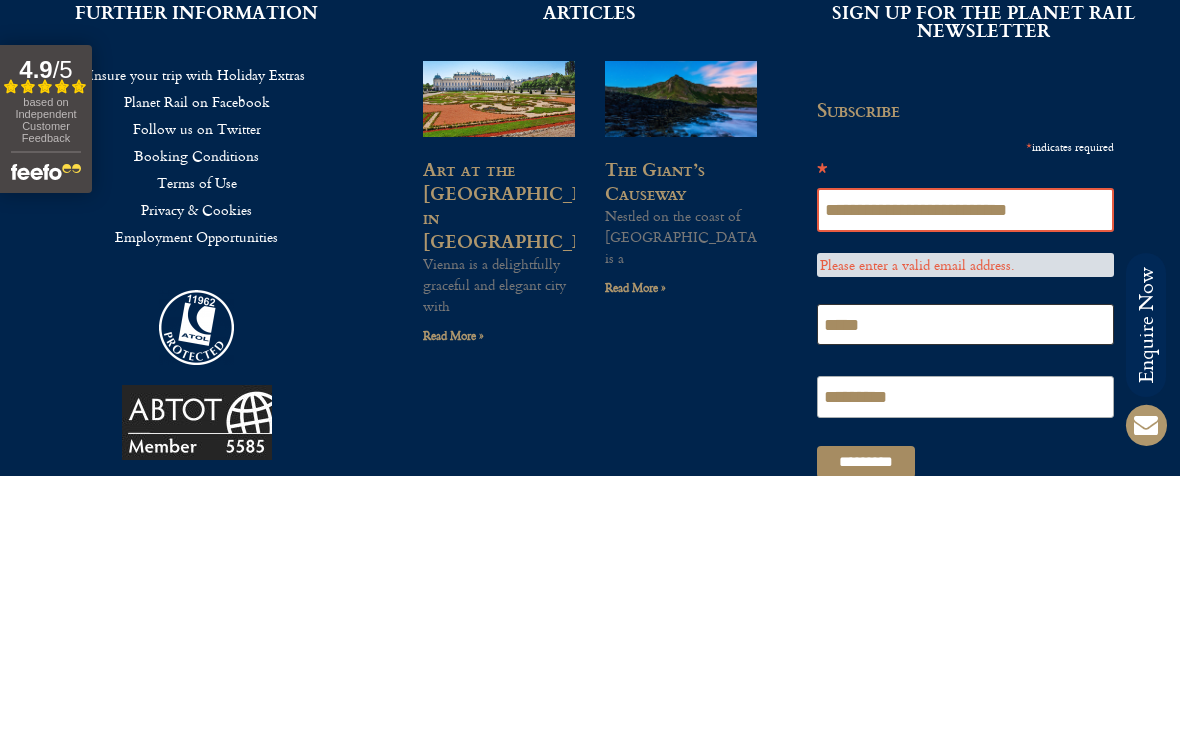 type on "*****" 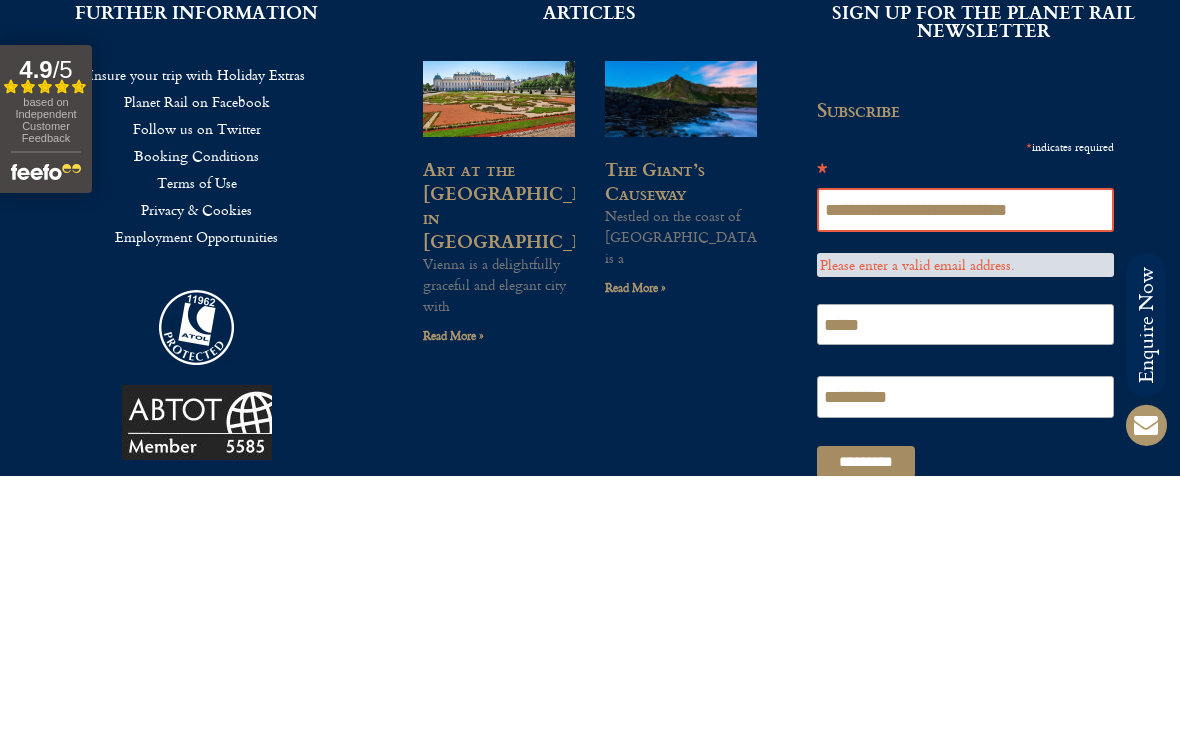 click on "**********" at bounding box center [966, 480] 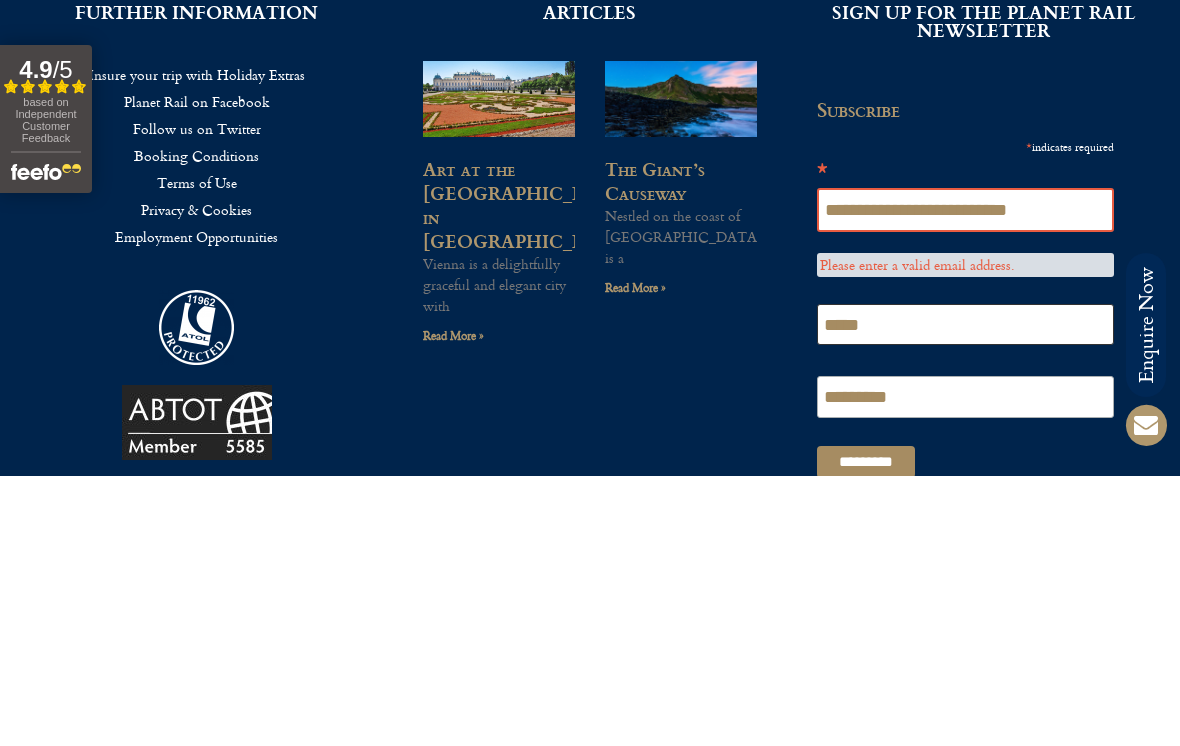 click on "*****" at bounding box center (966, 607) 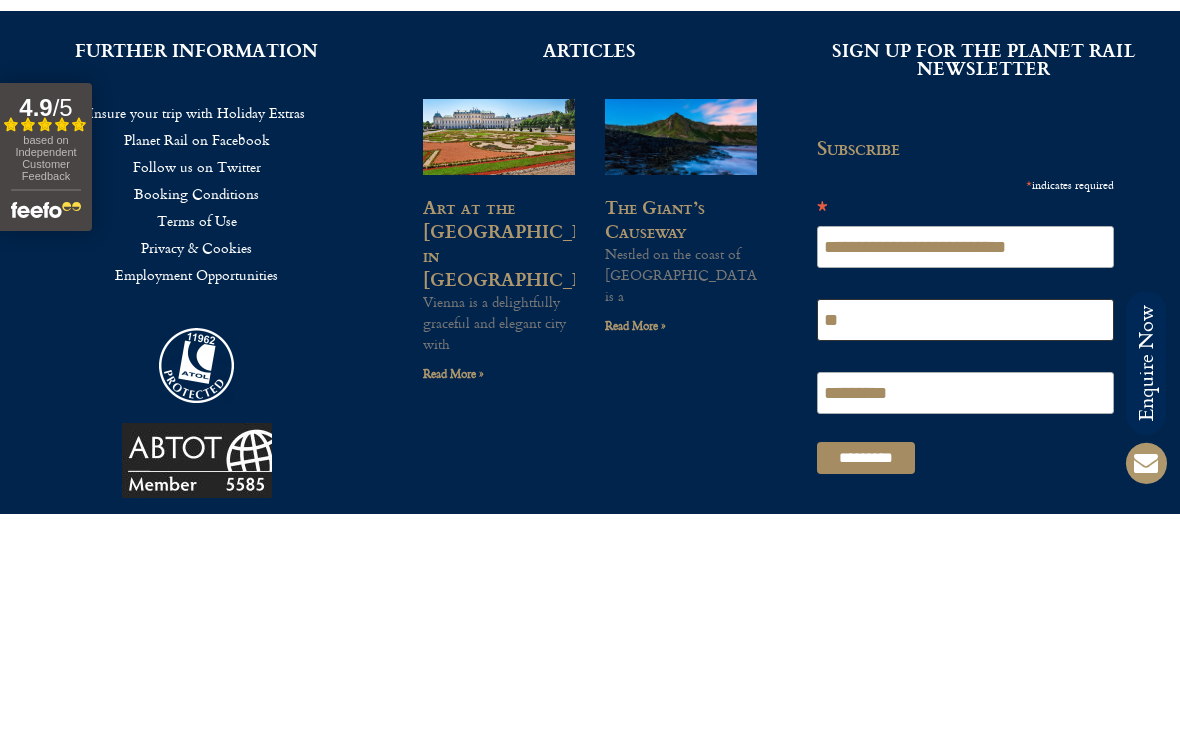 type on "*" 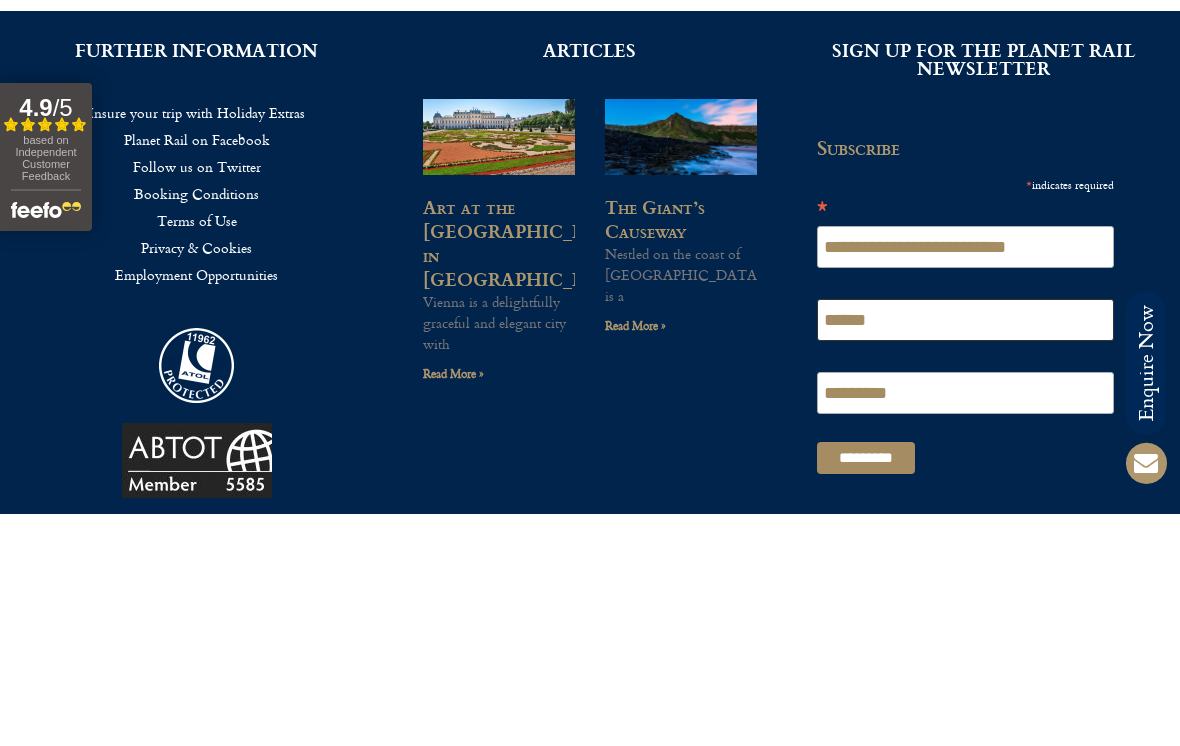 type on "******" 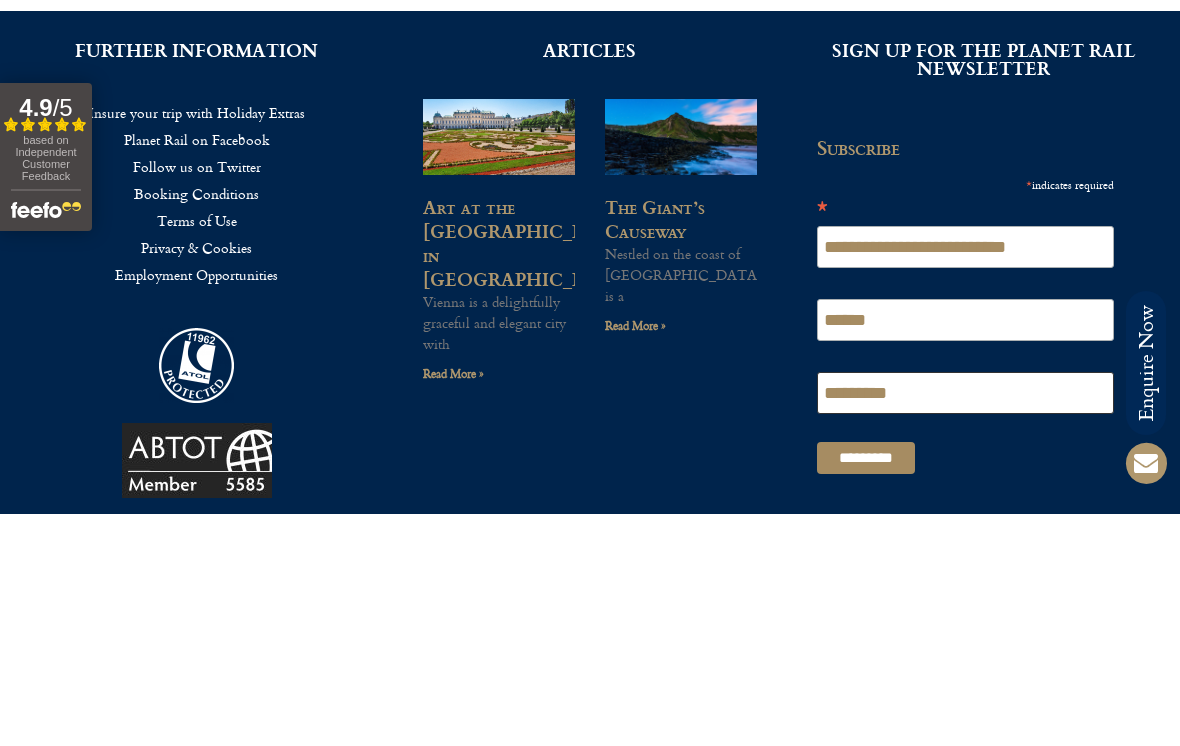 click on "*********" at bounding box center [966, 625] 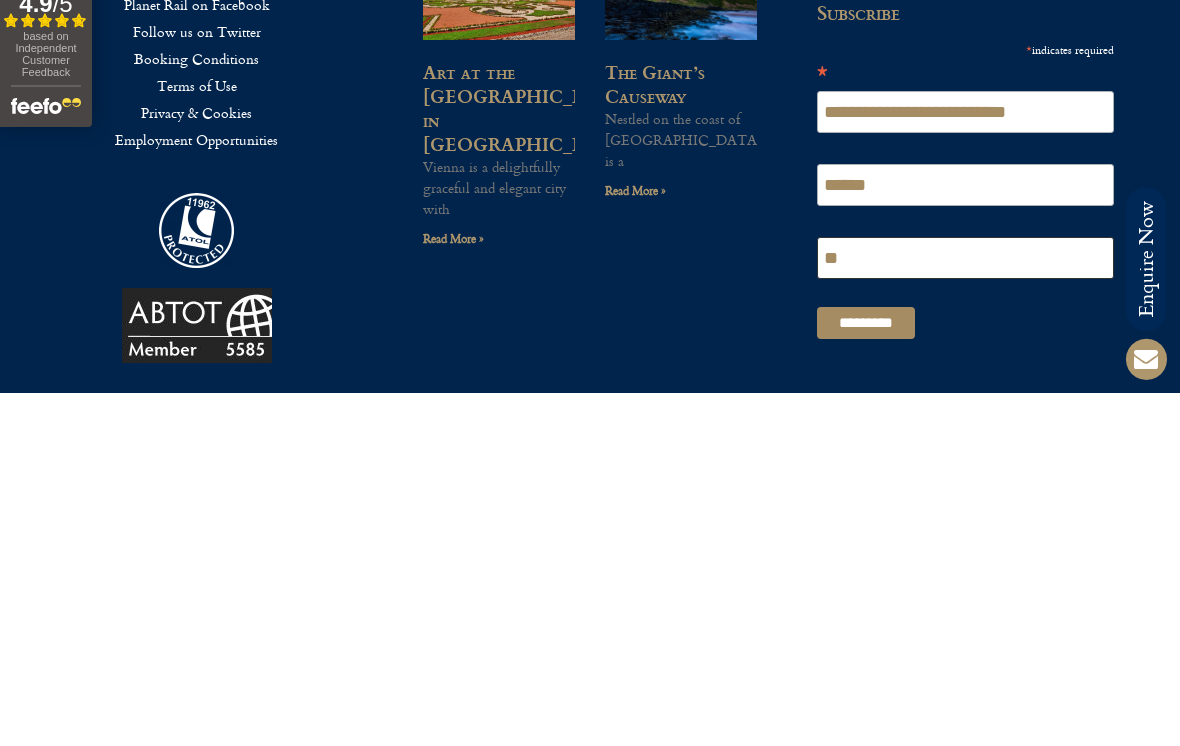 type on "*" 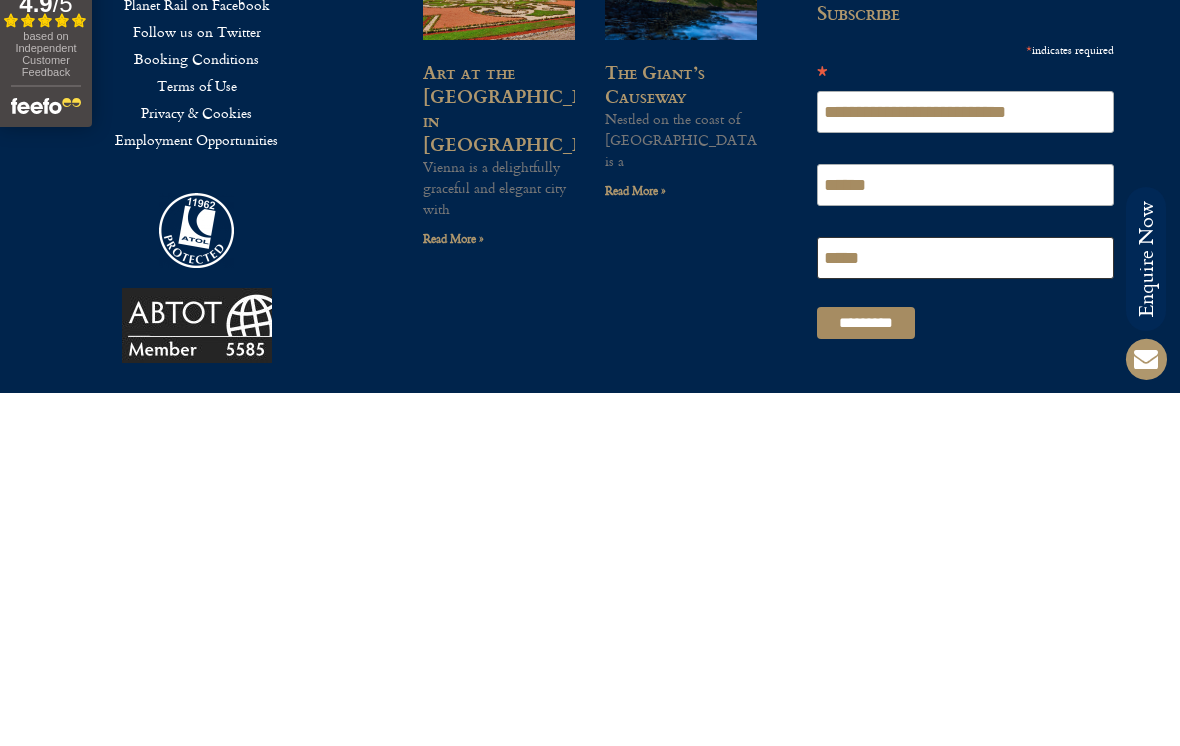 type on "*****" 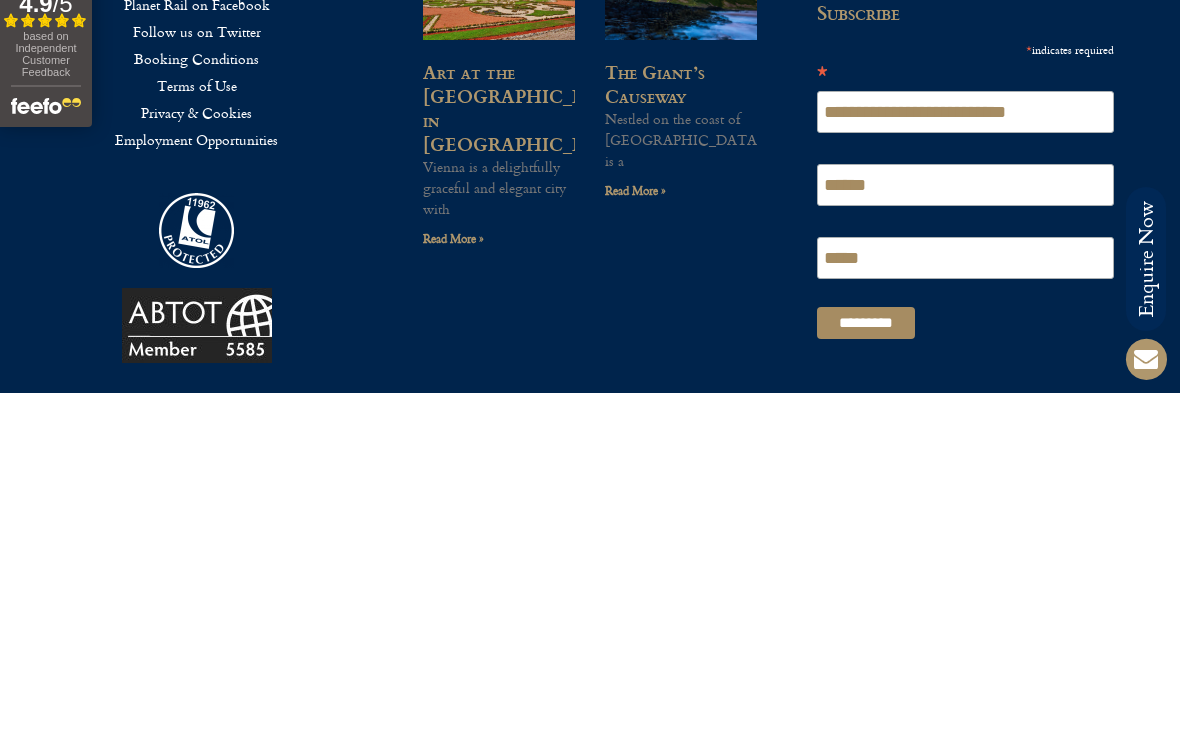 click on "*********" at bounding box center (866, 659) 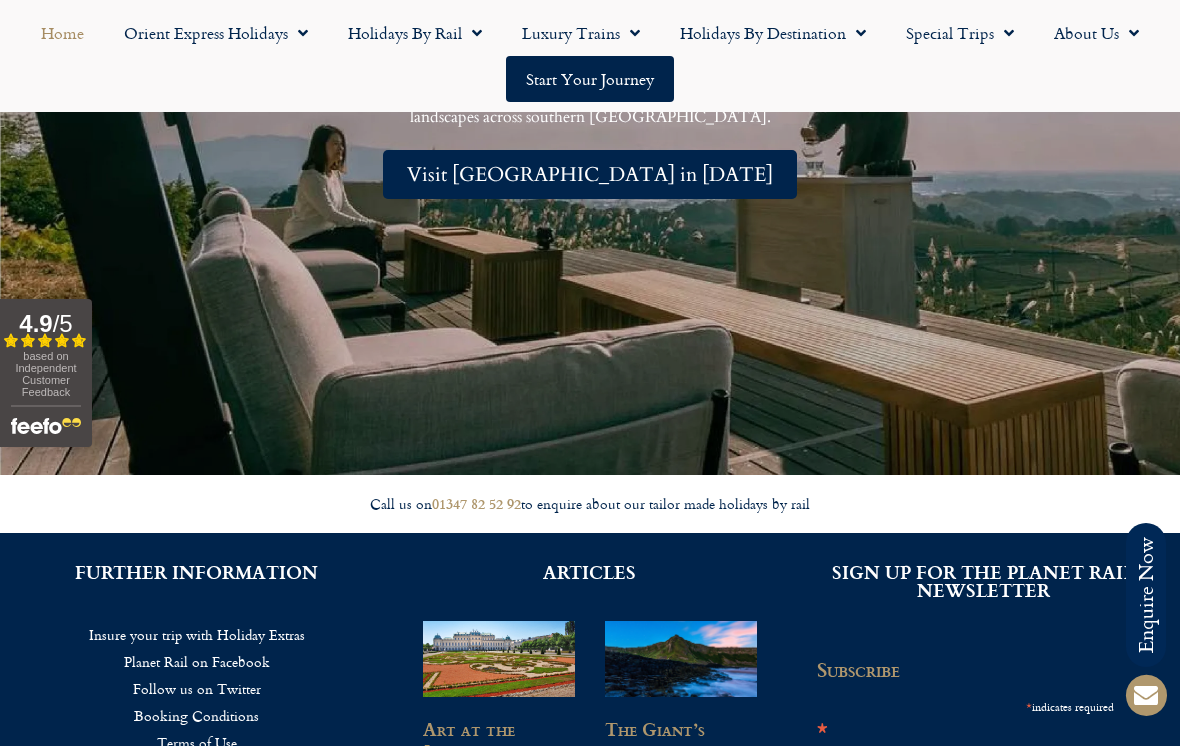 scroll, scrollTop: 4123, scrollLeft: 0, axis: vertical 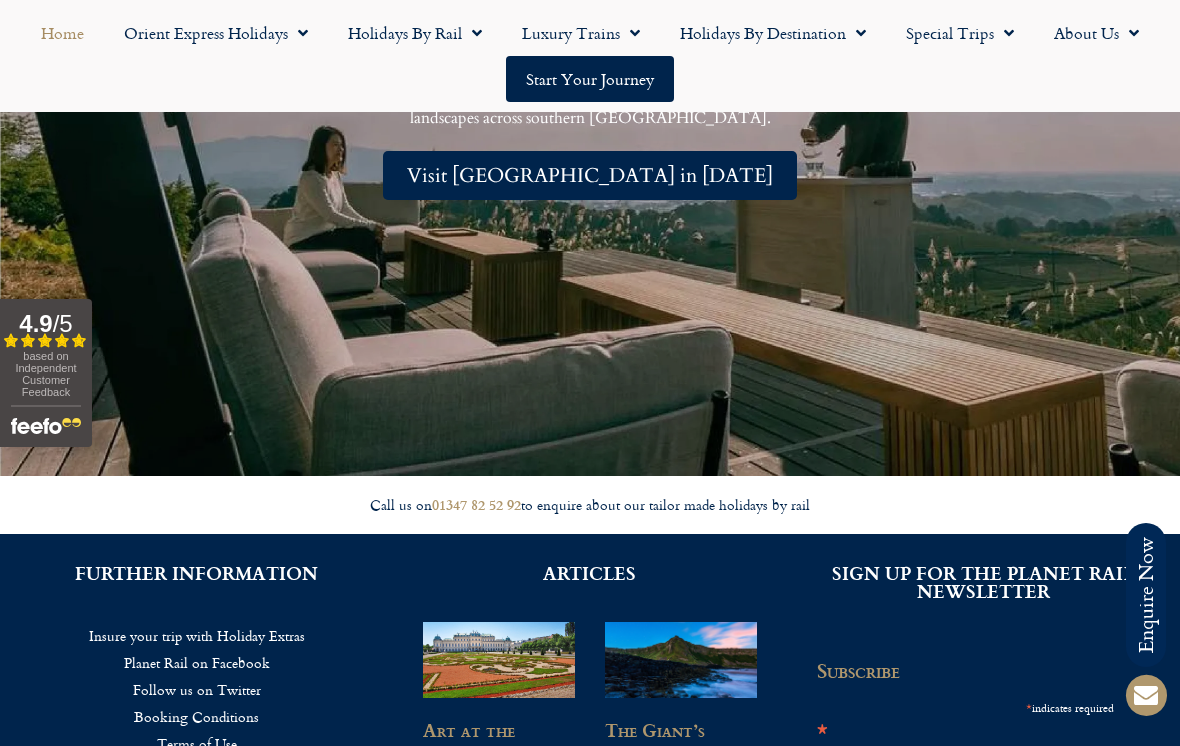 click on "Holidays by Destination" 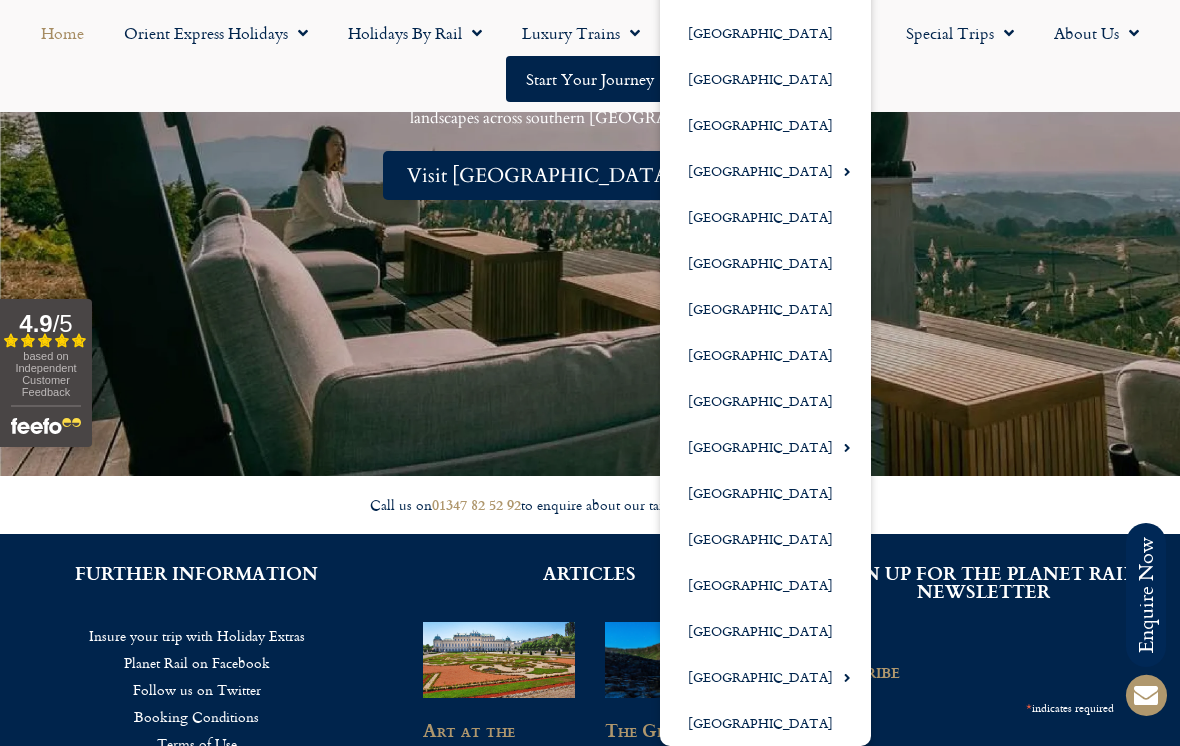 click on "[GEOGRAPHIC_DATA]" 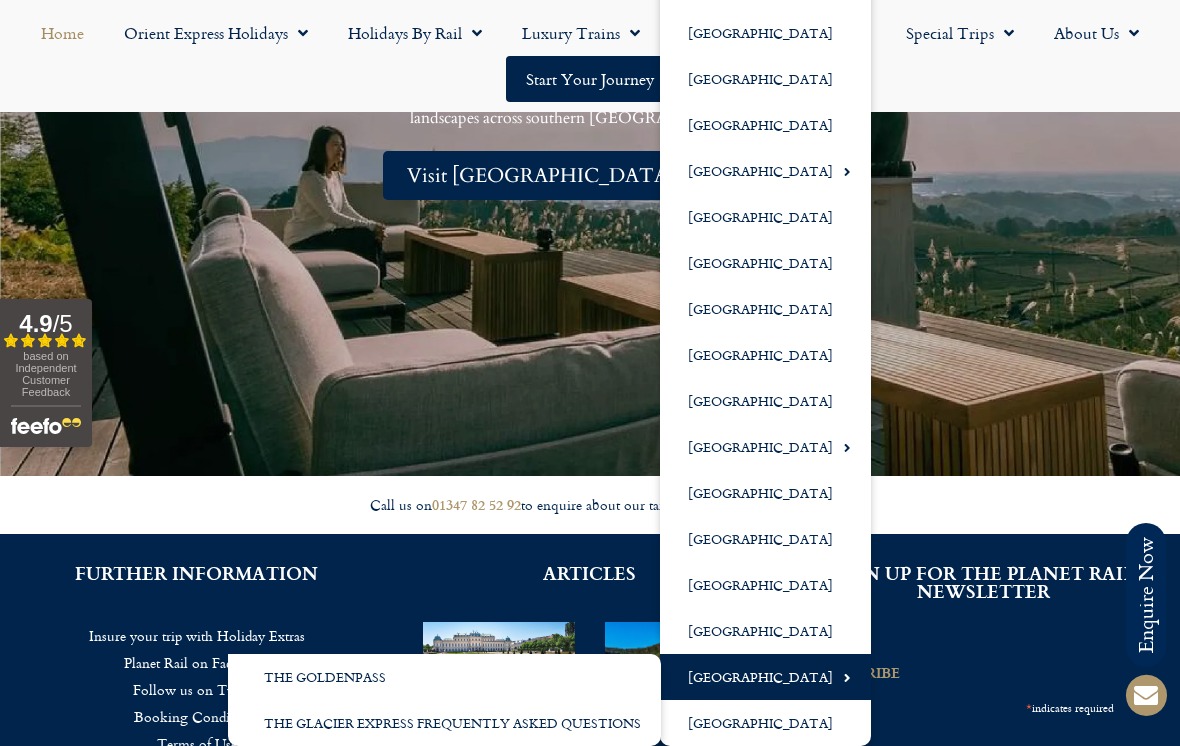 click 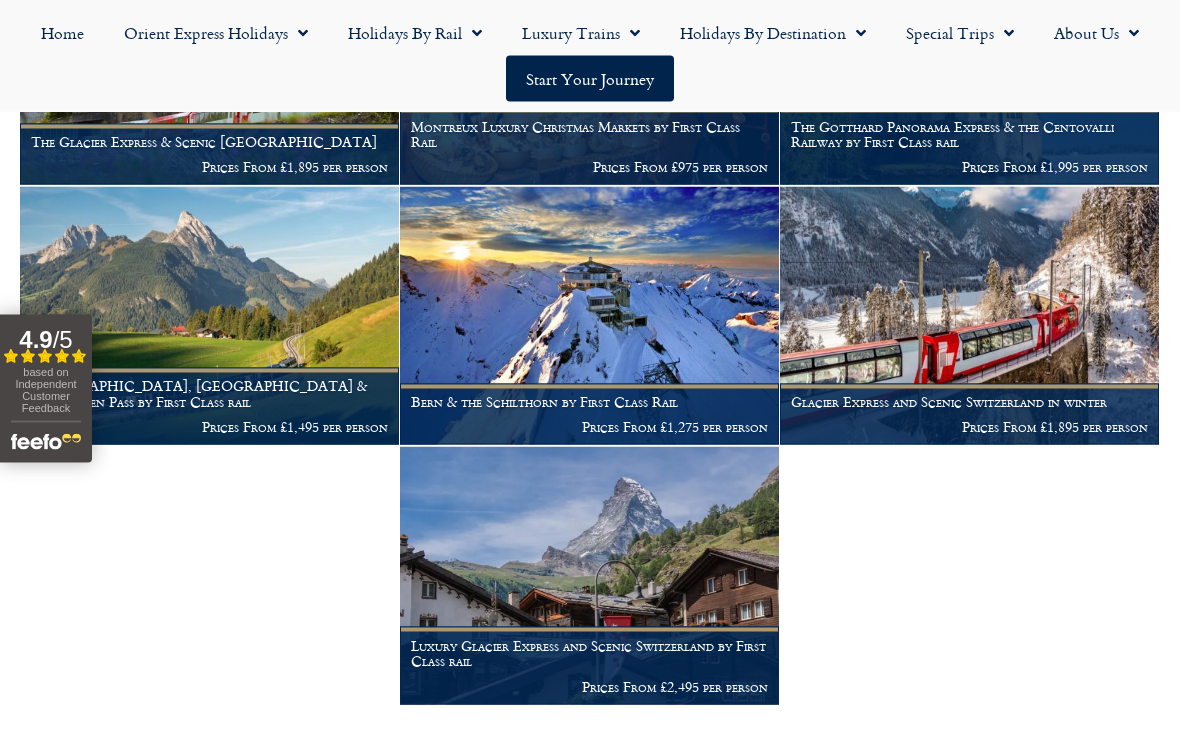 scroll, scrollTop: 1013, scrollLeft: 0, axis: vertical 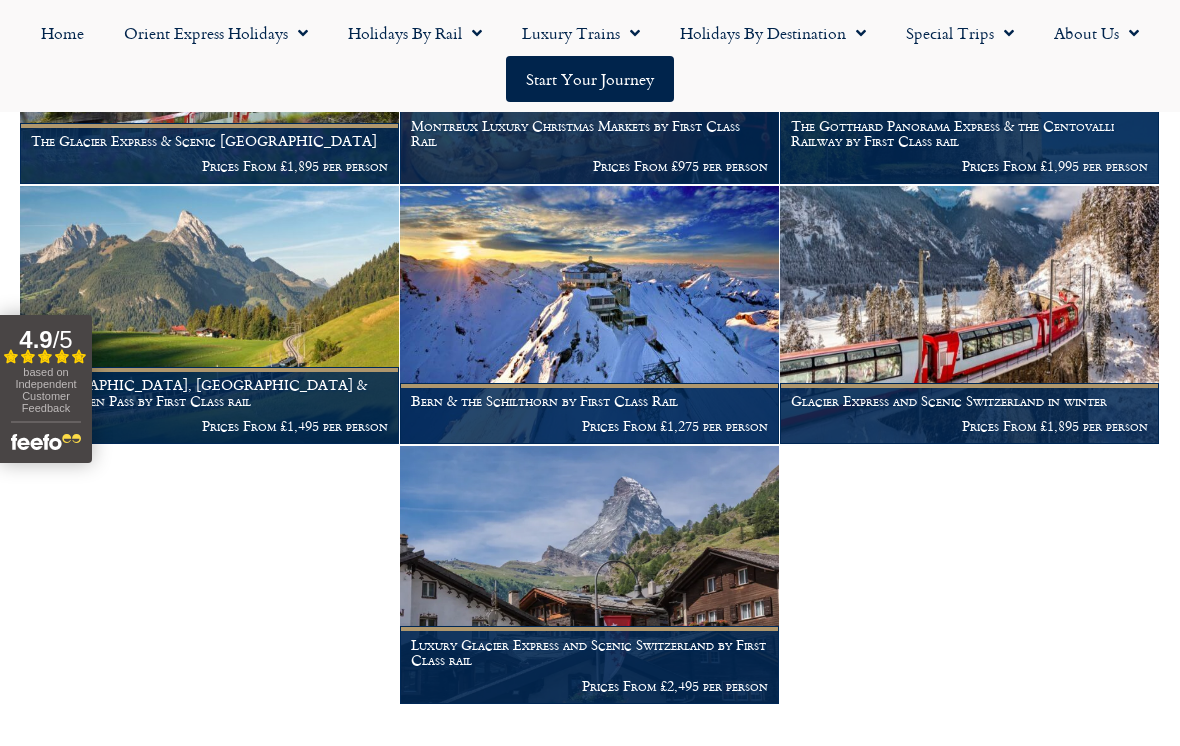 click at bounding box center (969, 315) 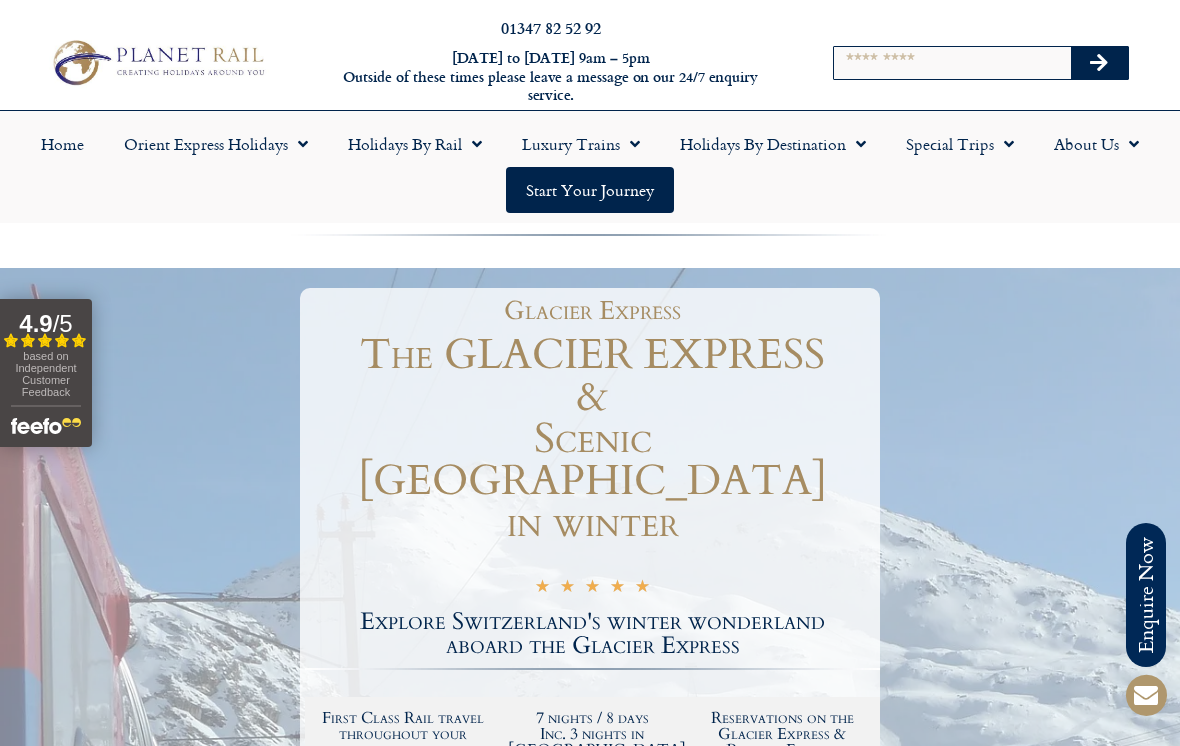 scroll, scrollTop: 0, scrollLeft: 0, axis: both 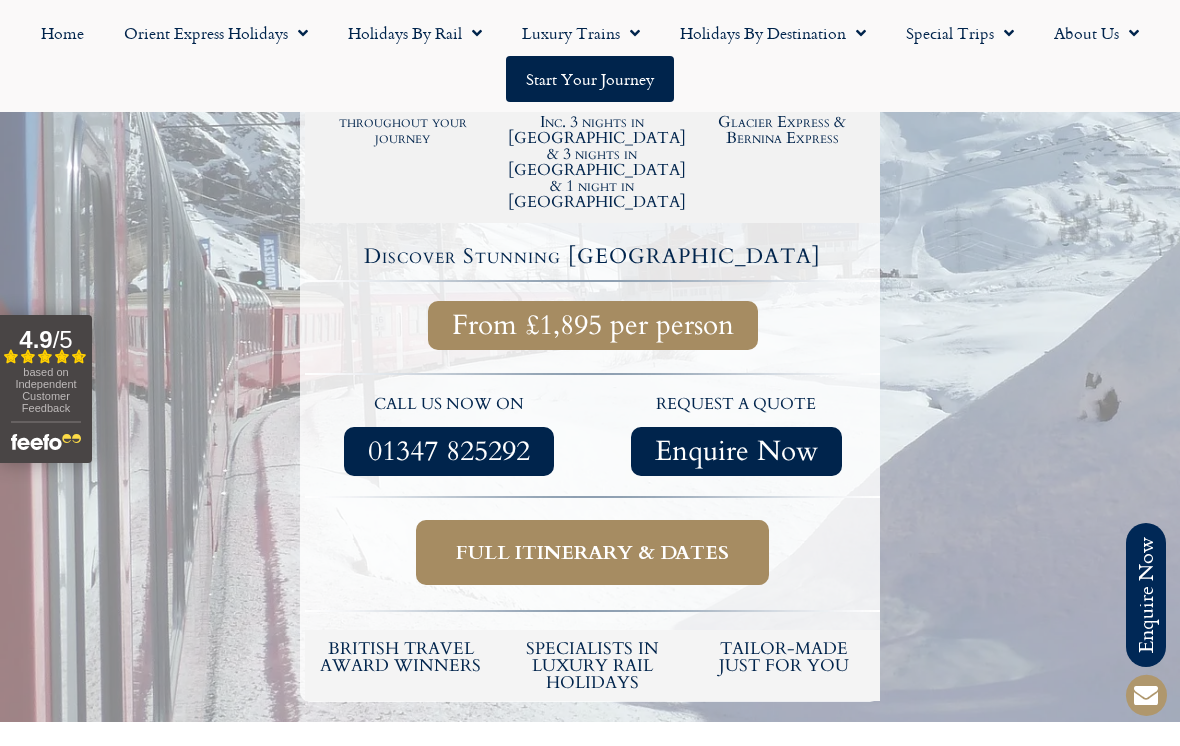 click on "Full itinerary & dates" at bounding box center (592, 552) 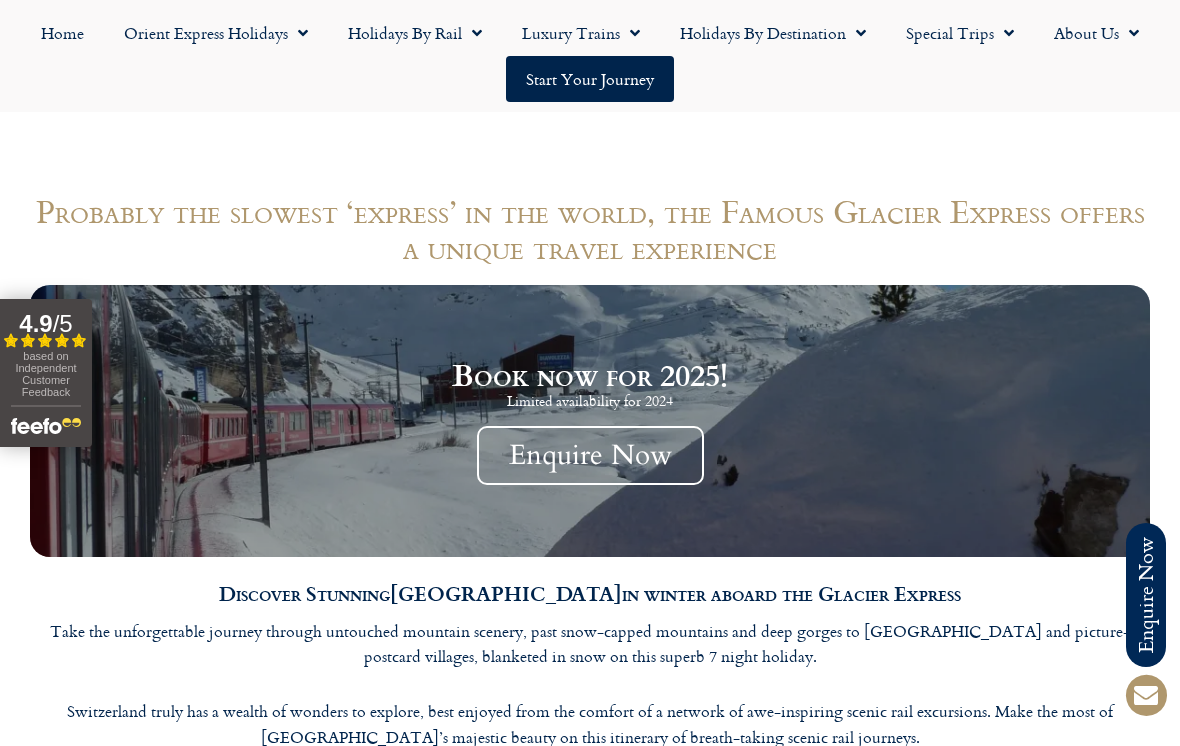 scroll, scrollTop: 1964, scrollLeft: 0, axis: vertical 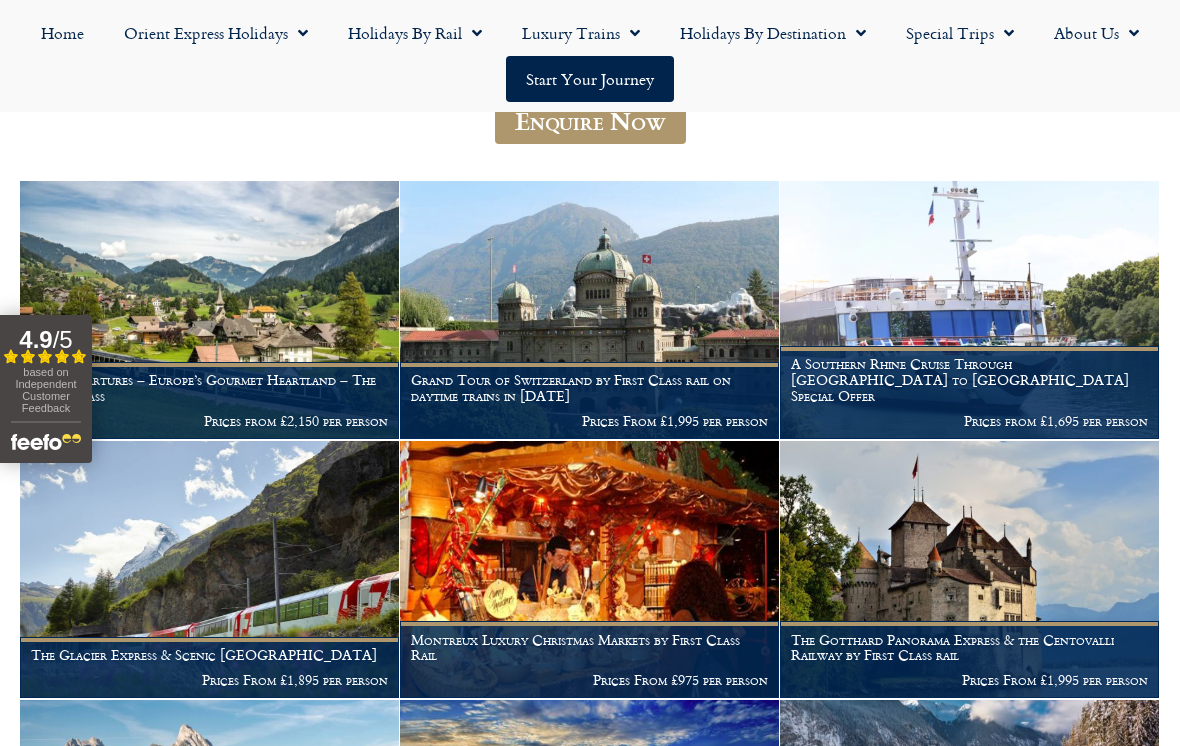 click at bounding box center [969, 310] 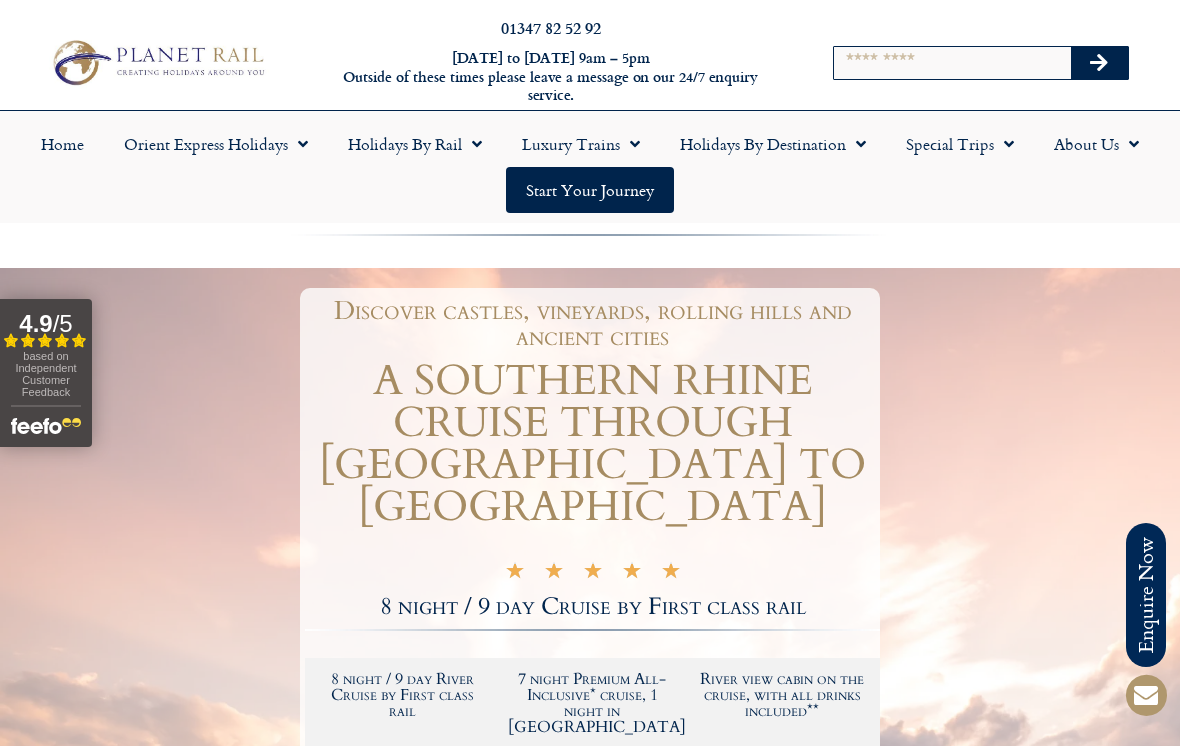 scroll, scrollTop: 0, scrollLeft: 0, axis: both 